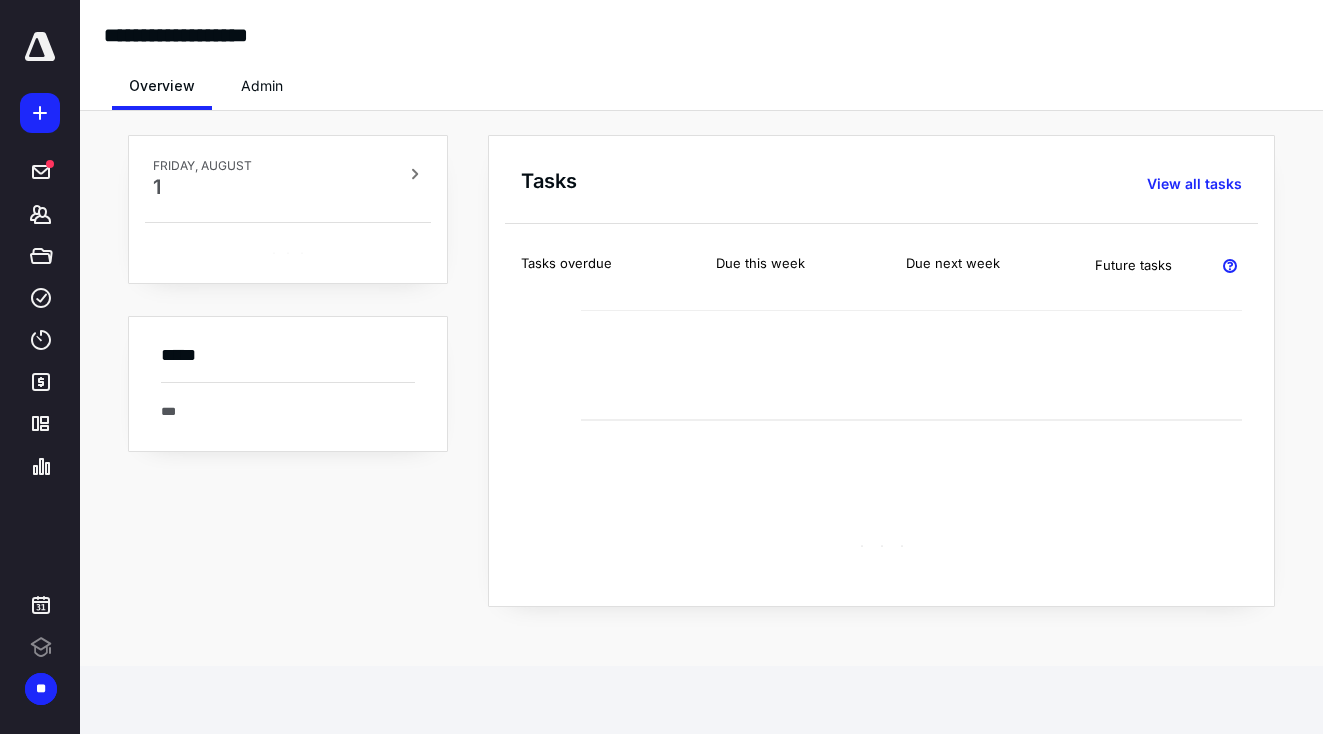 scroll, scrollTop: 0, scrollLeft: 0, axis: both 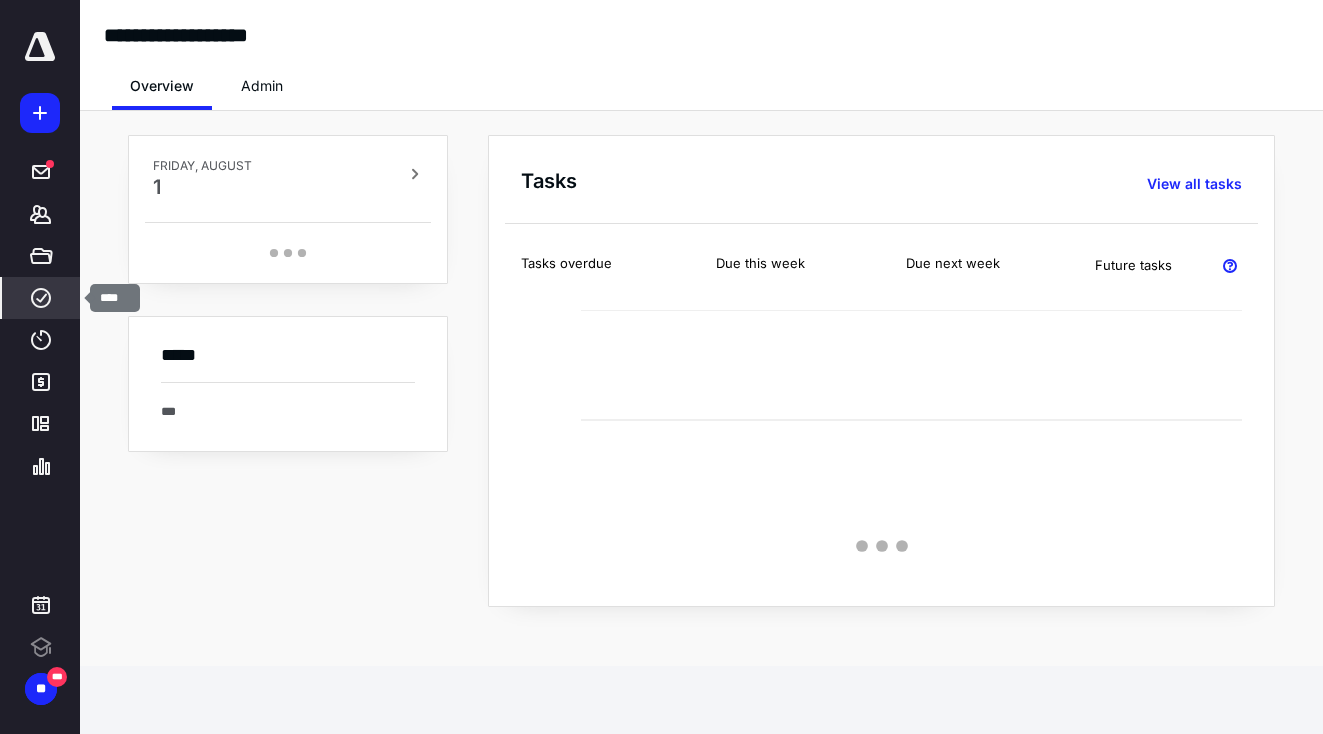 click 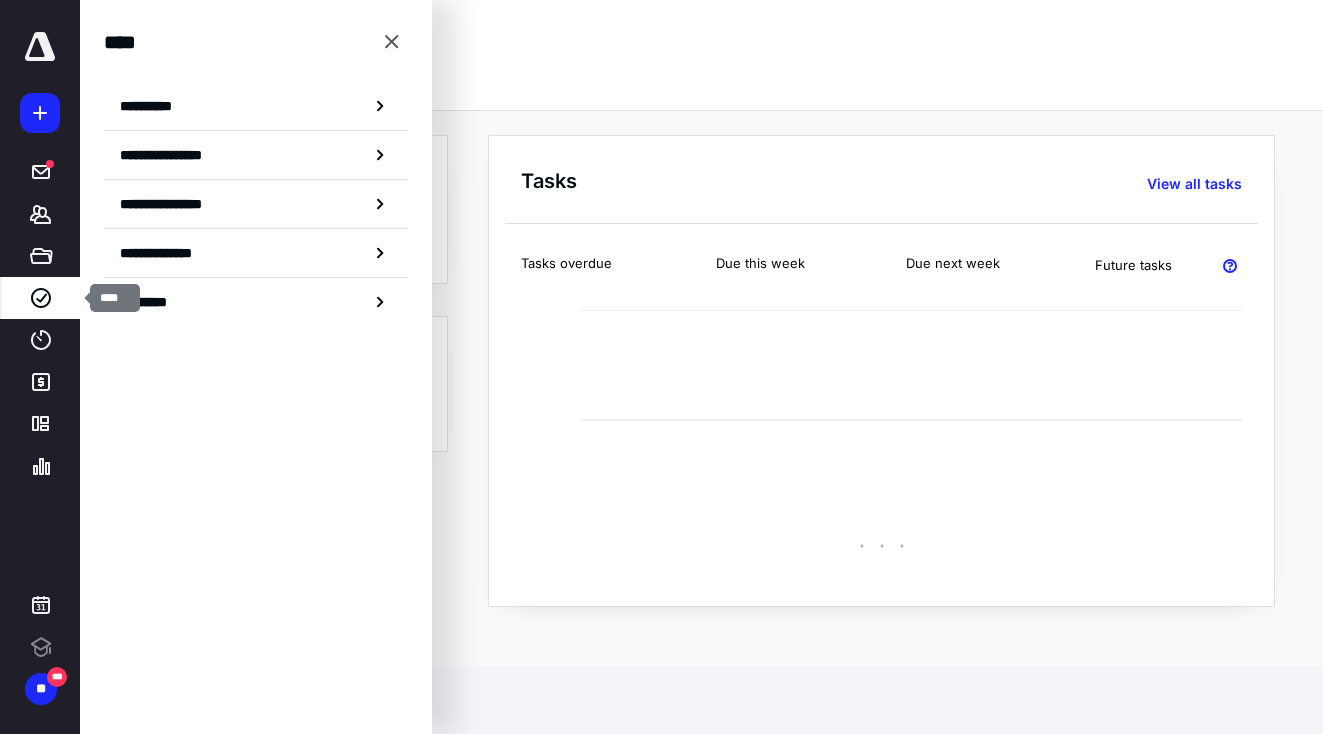 scroll, scrollTop: 0, scrollLeft: 0, axis: both 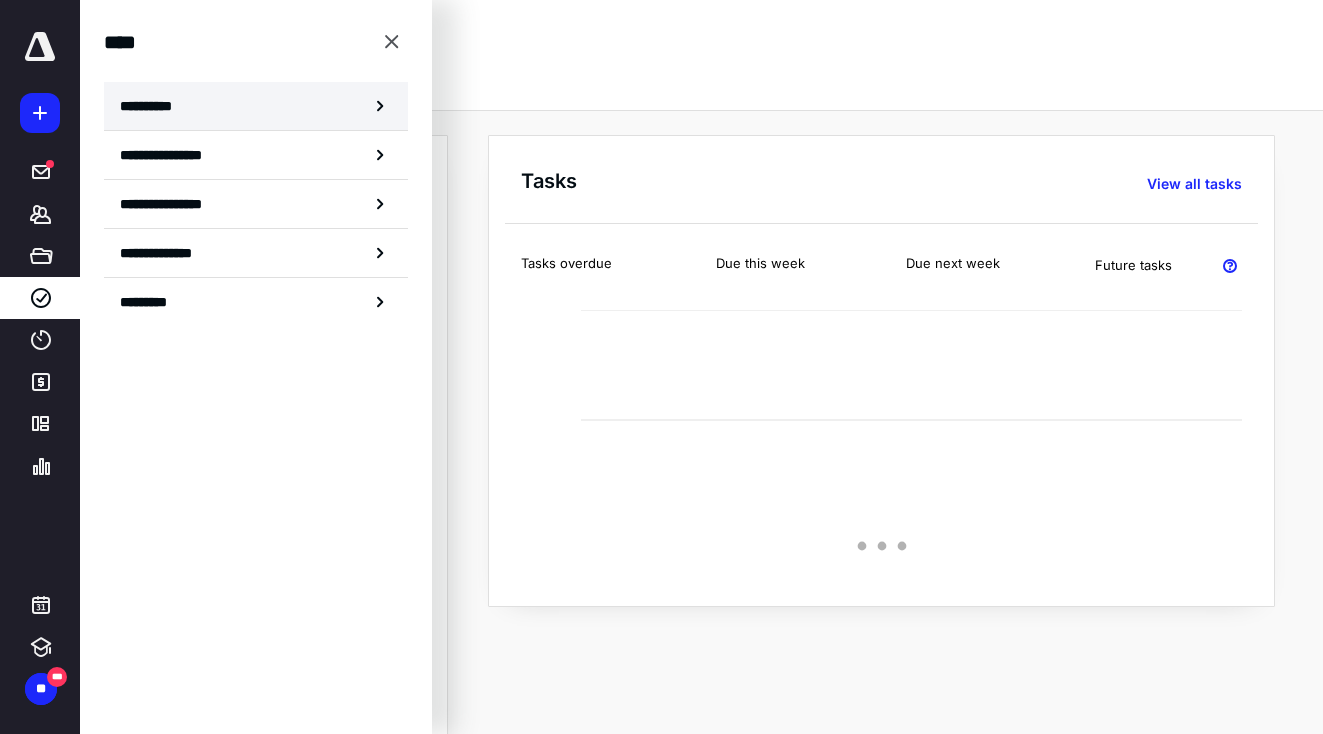 click on "**********" at bounding box center (153, 106) 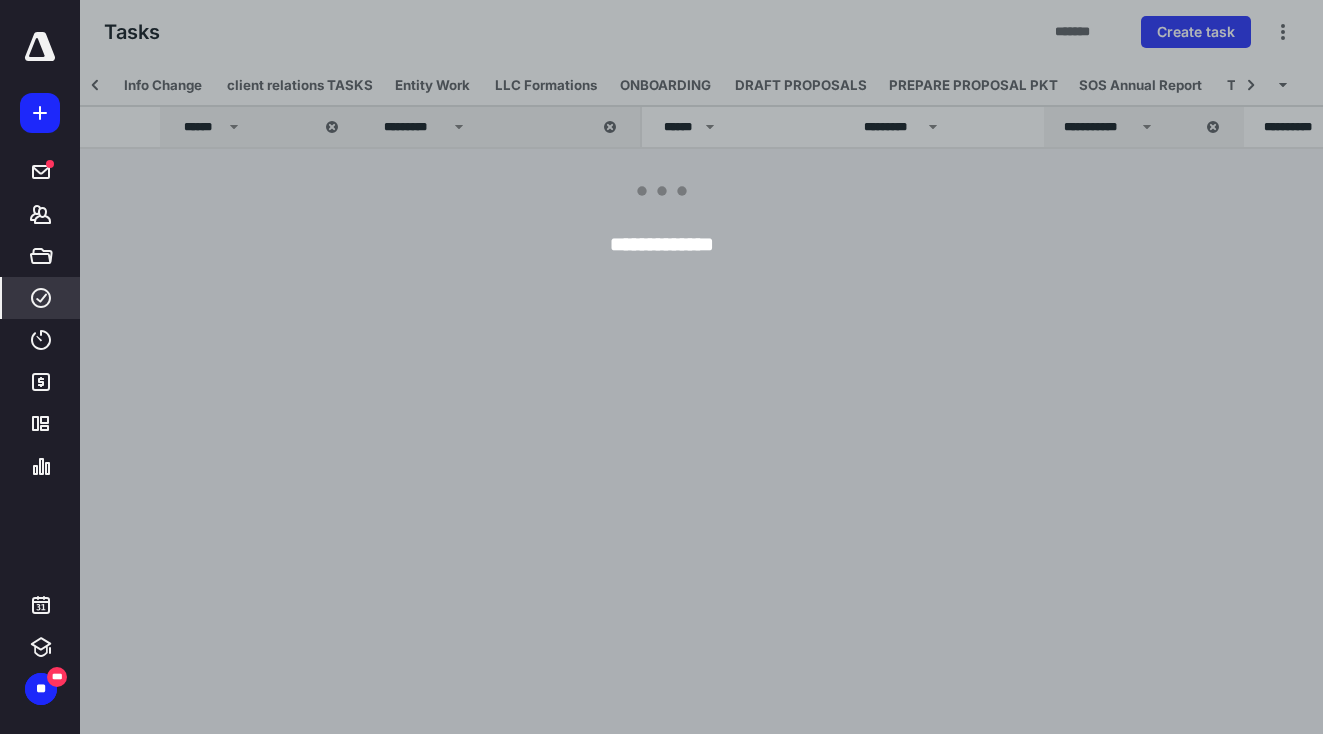 scroll, scrollTop: 0, scrollLeft: 929, axis: horizontal 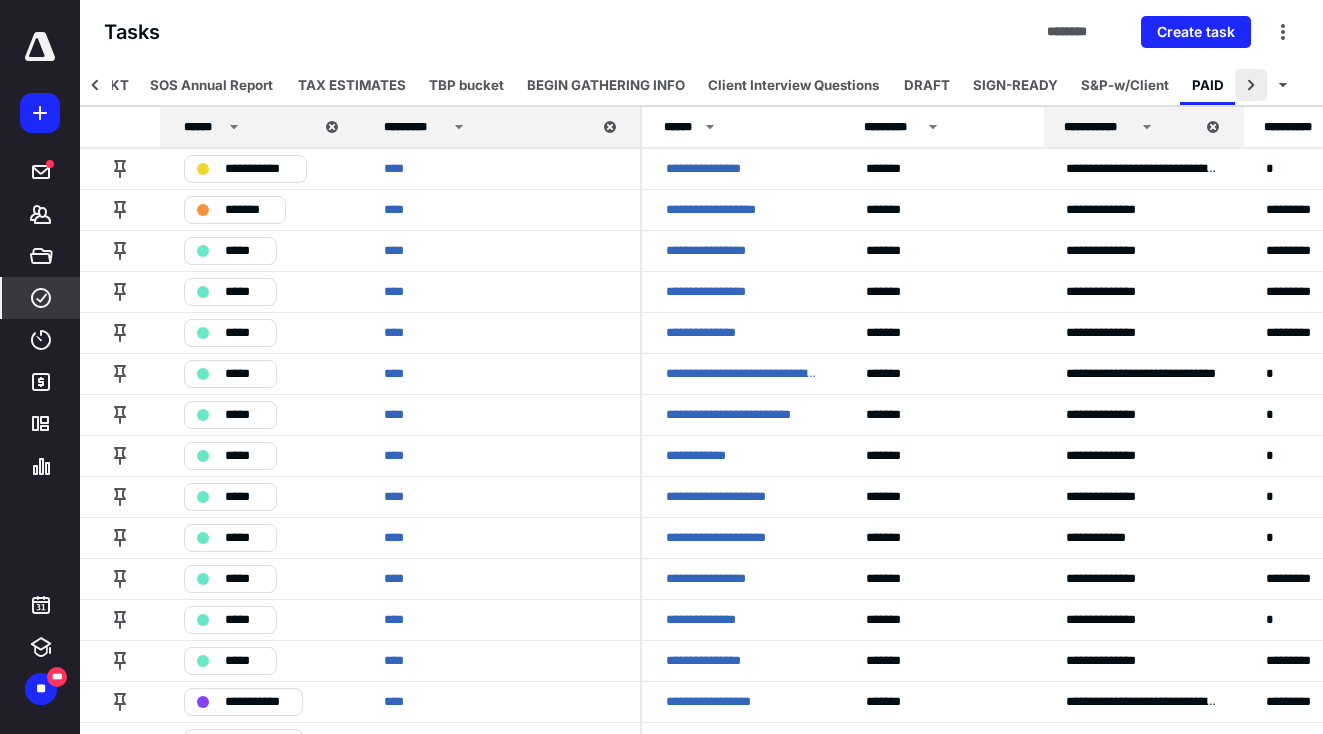 click at bounding box center [1251, 85] 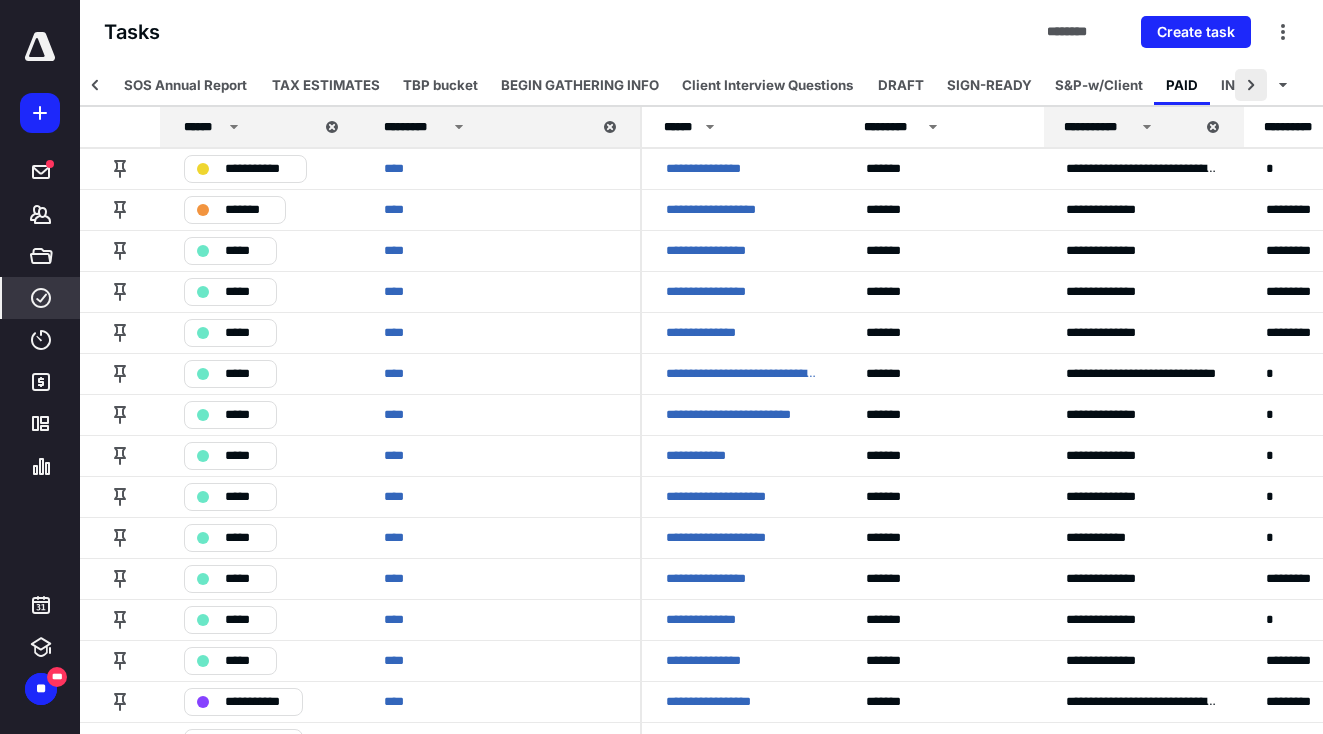 click at bounding box center (1251, 85) 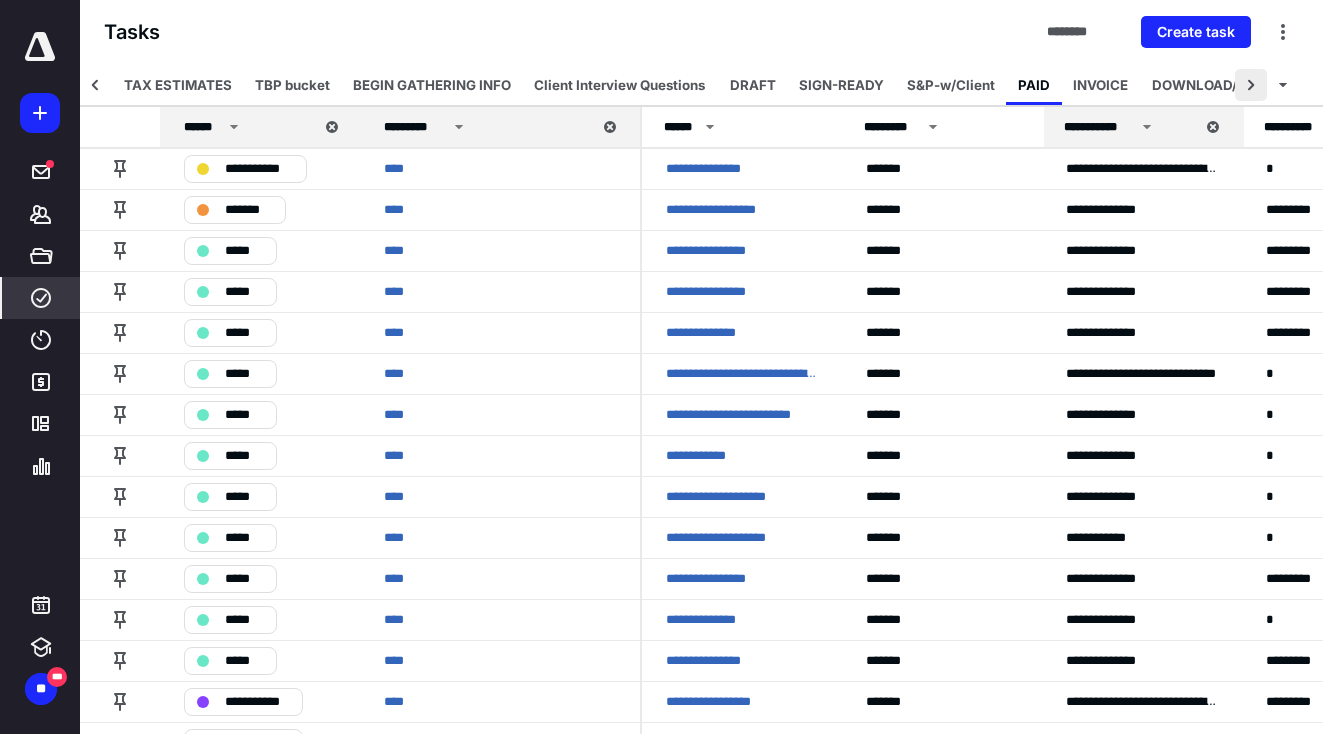 click at bounding box center (1251, 85) 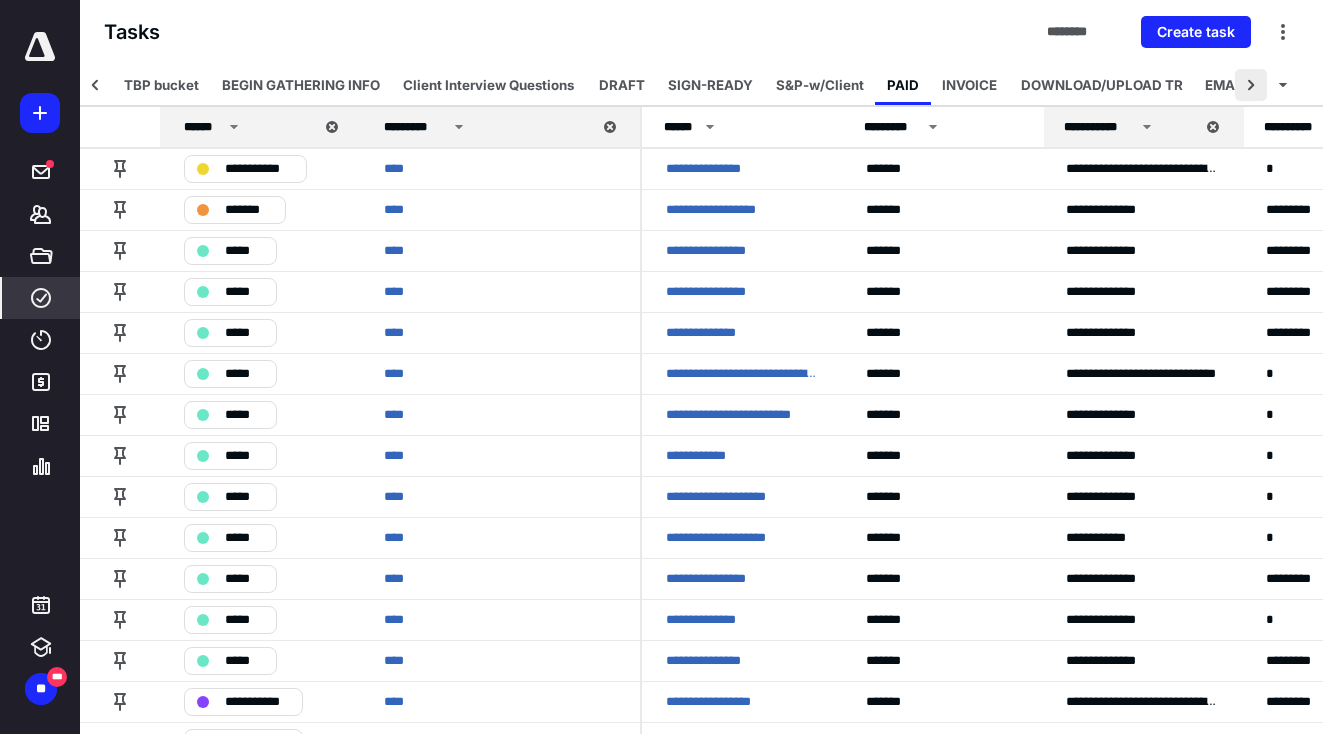 click at bounding box center (1251, 85) 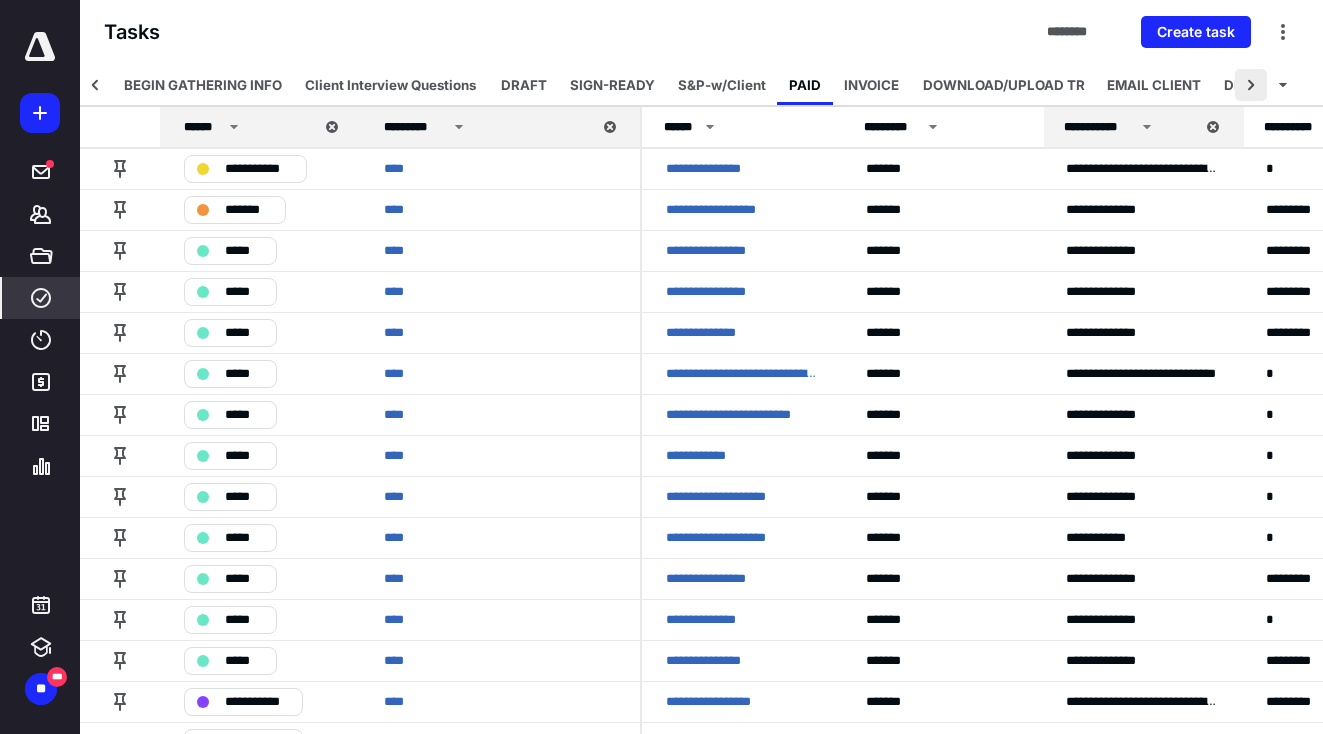 click at bounding box center [1251, 85] 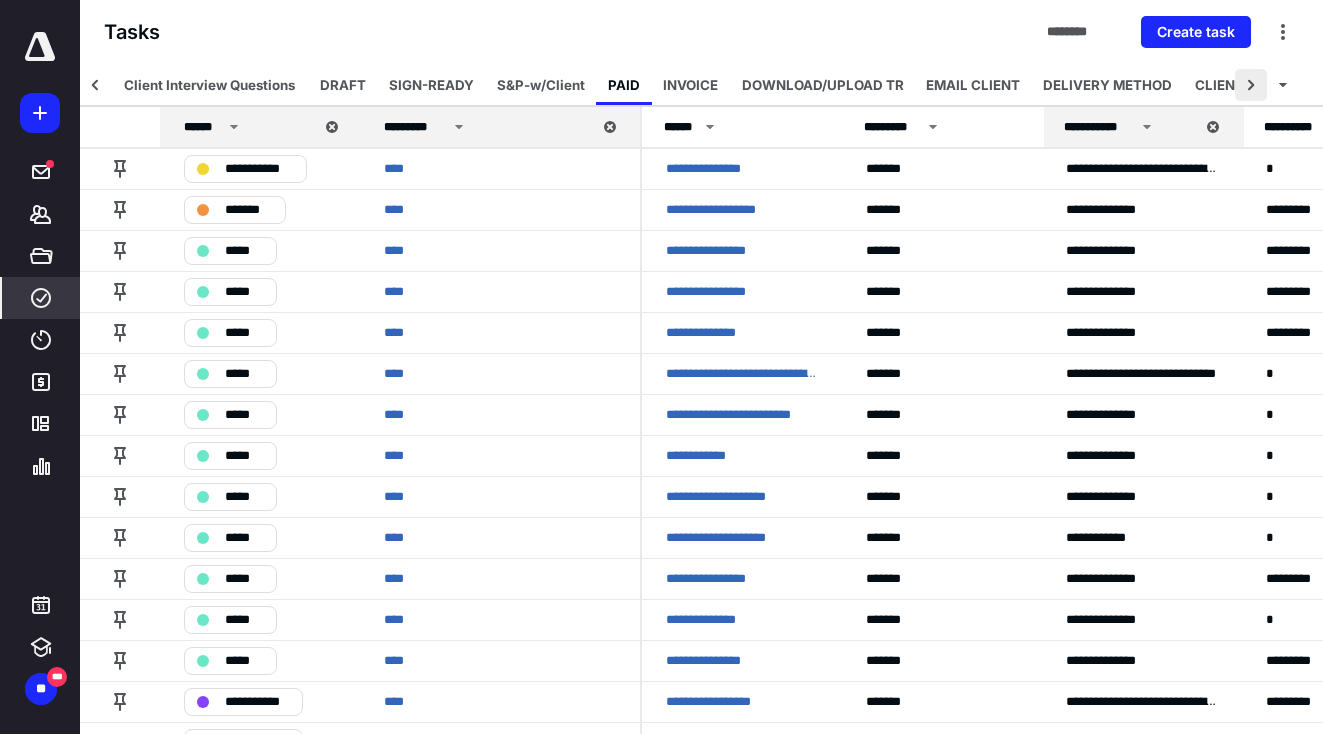 click at bounding box center [1251, 85] 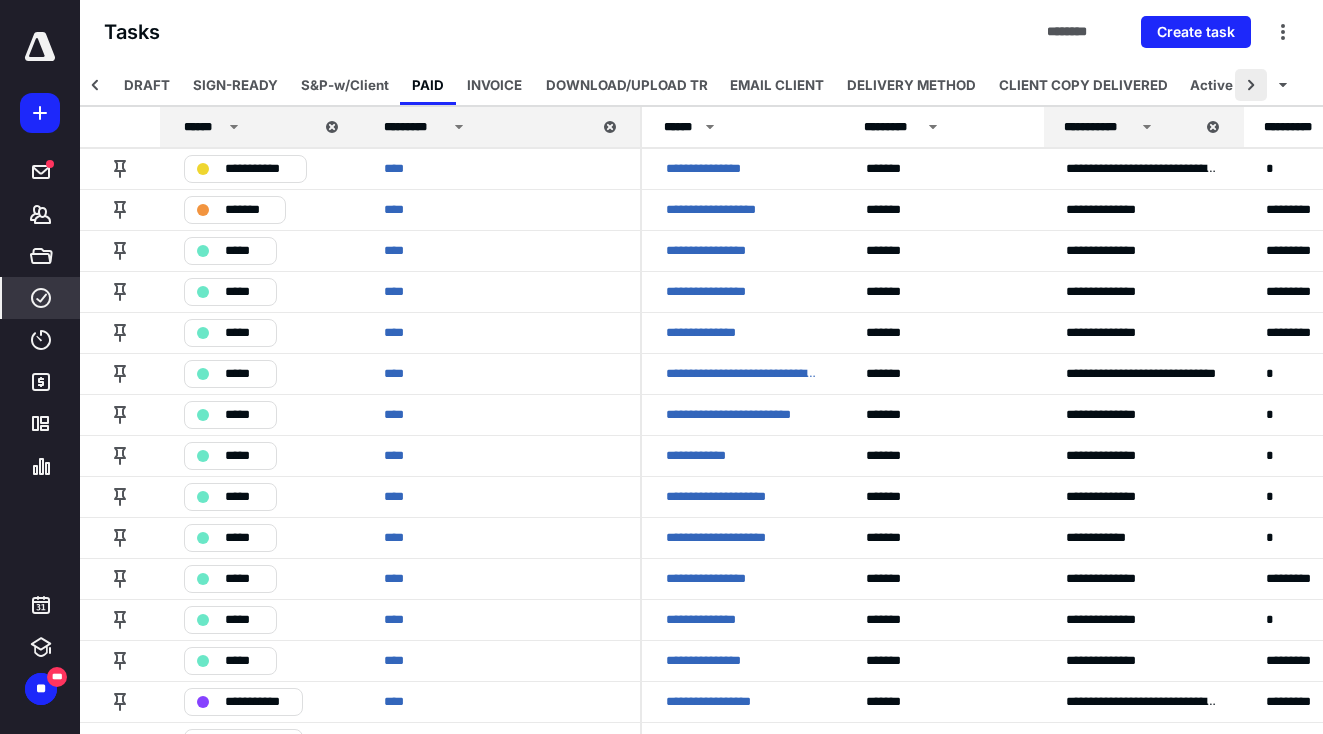 click at bounding box center [1251, 85] 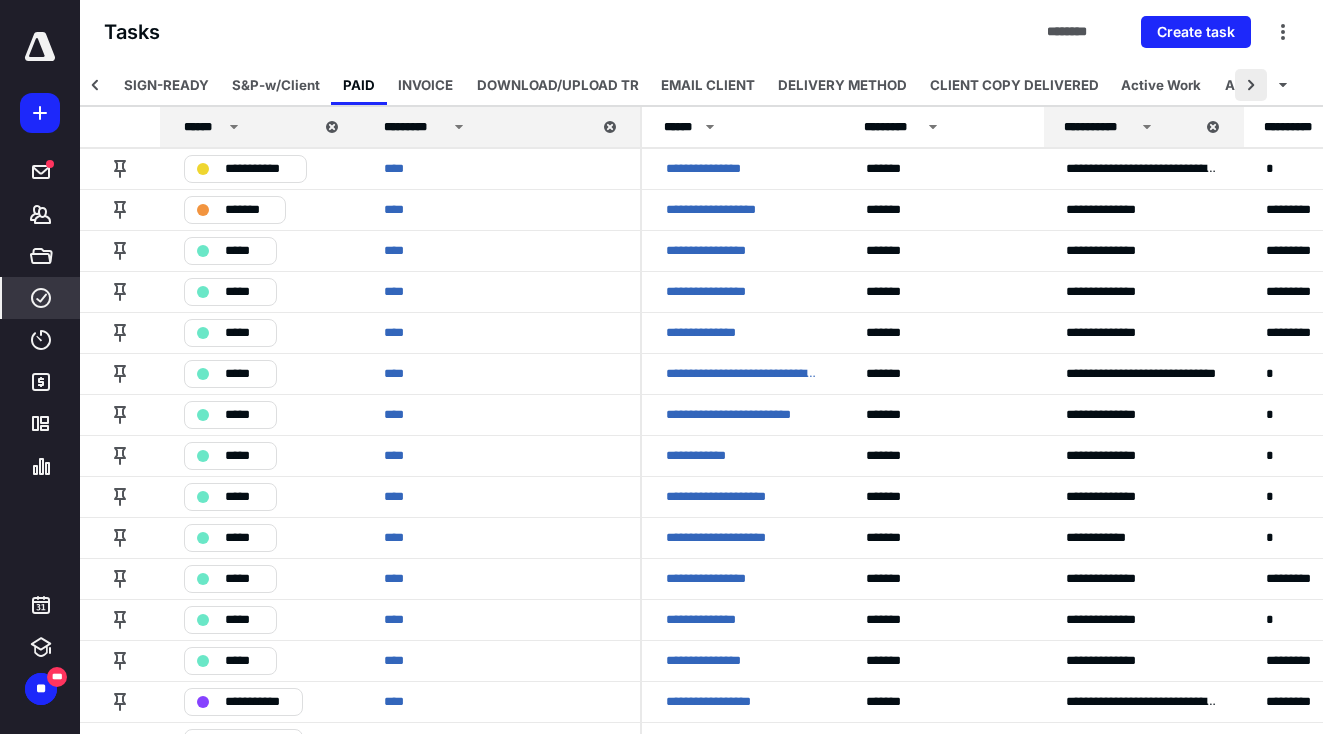 click at bounding box center [1251, 85] 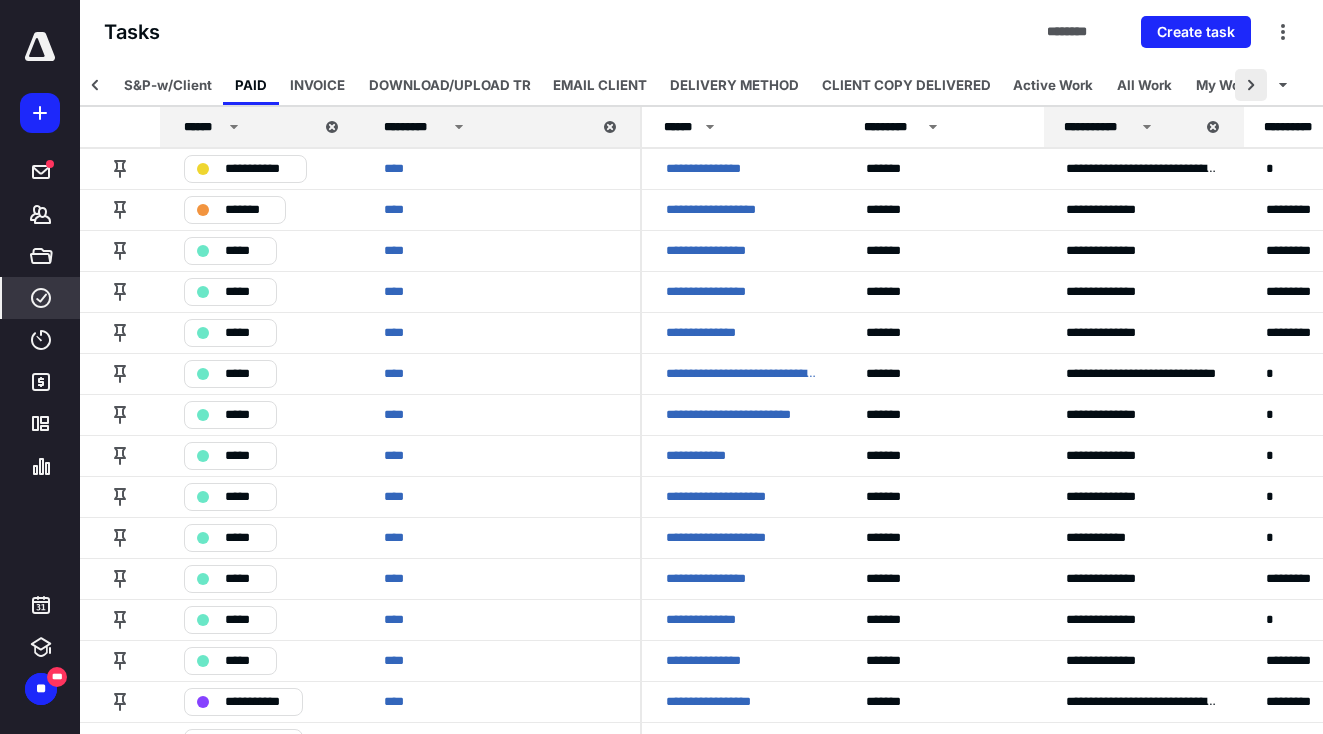 click at bounding box center [1251, 85] 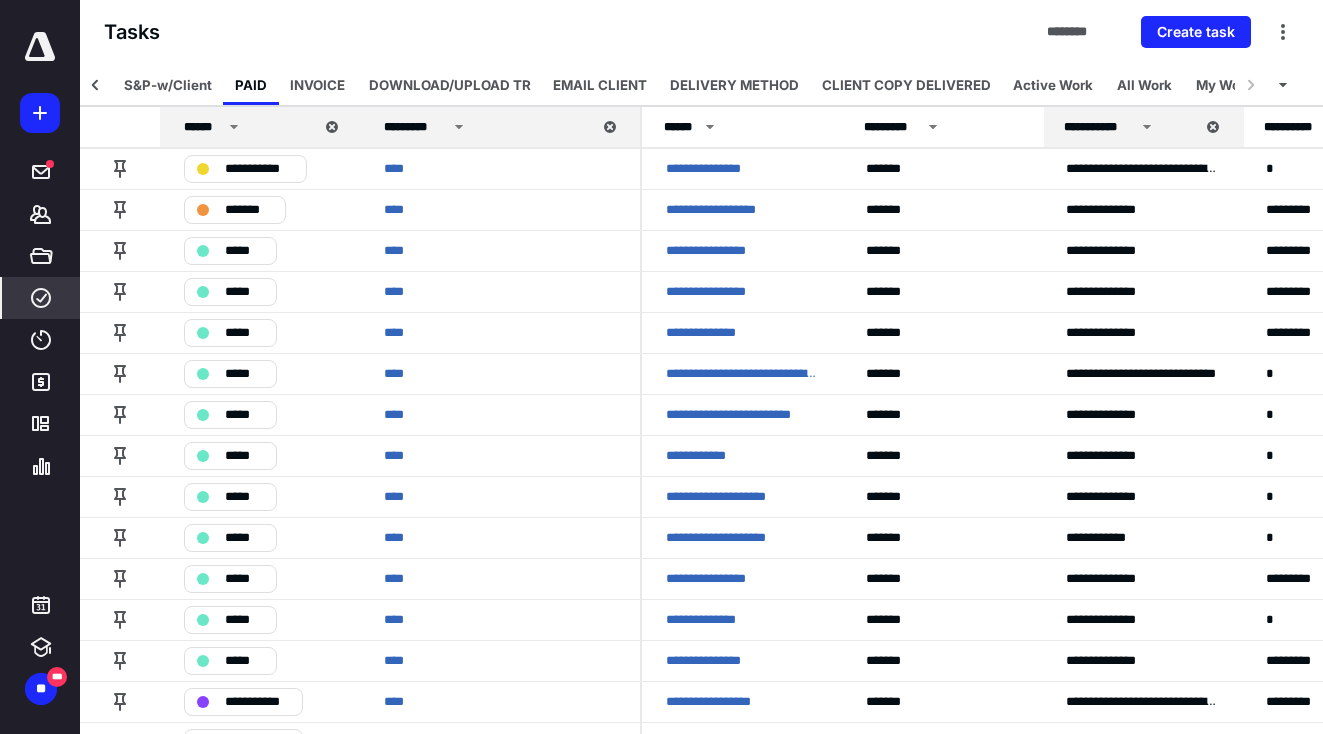scroll, scrollTop: 0, scrollLeft: 1917, axis: horizontal 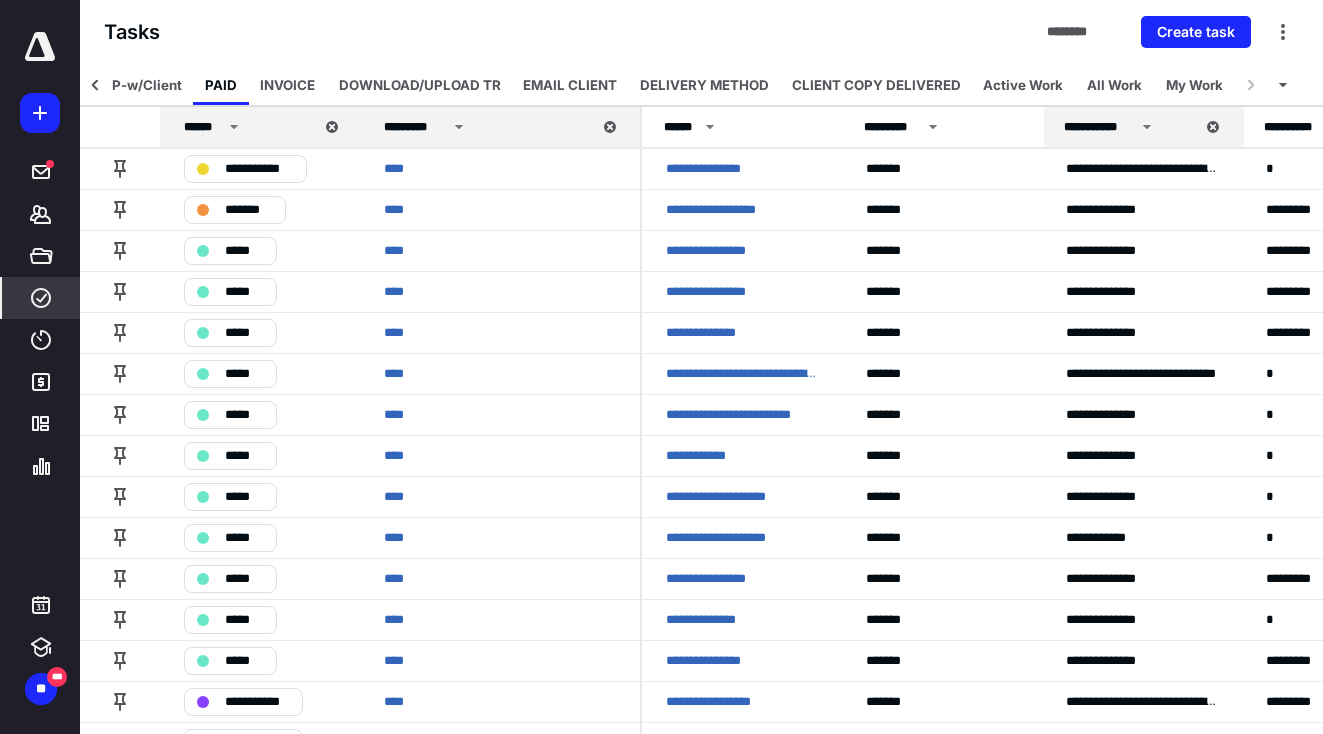 click 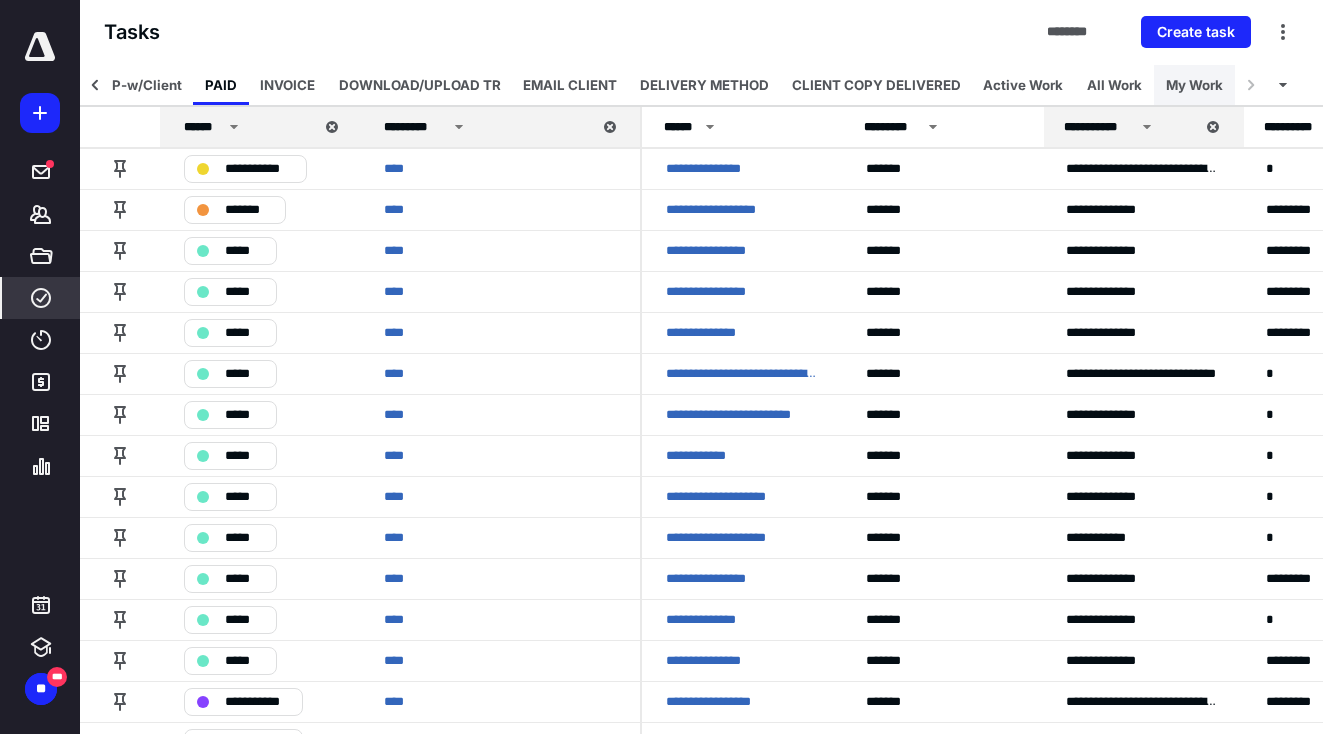 click on "My Work" at bounding box center (1194, 85) 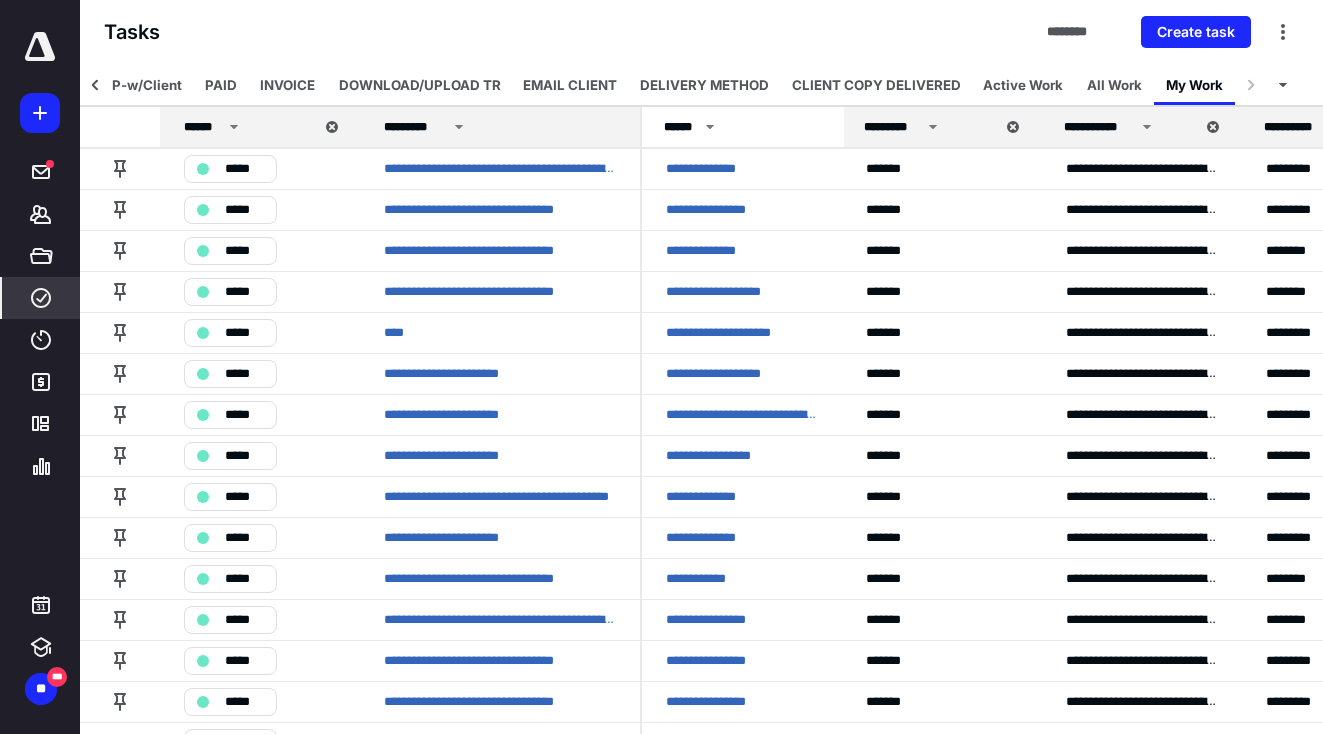 click 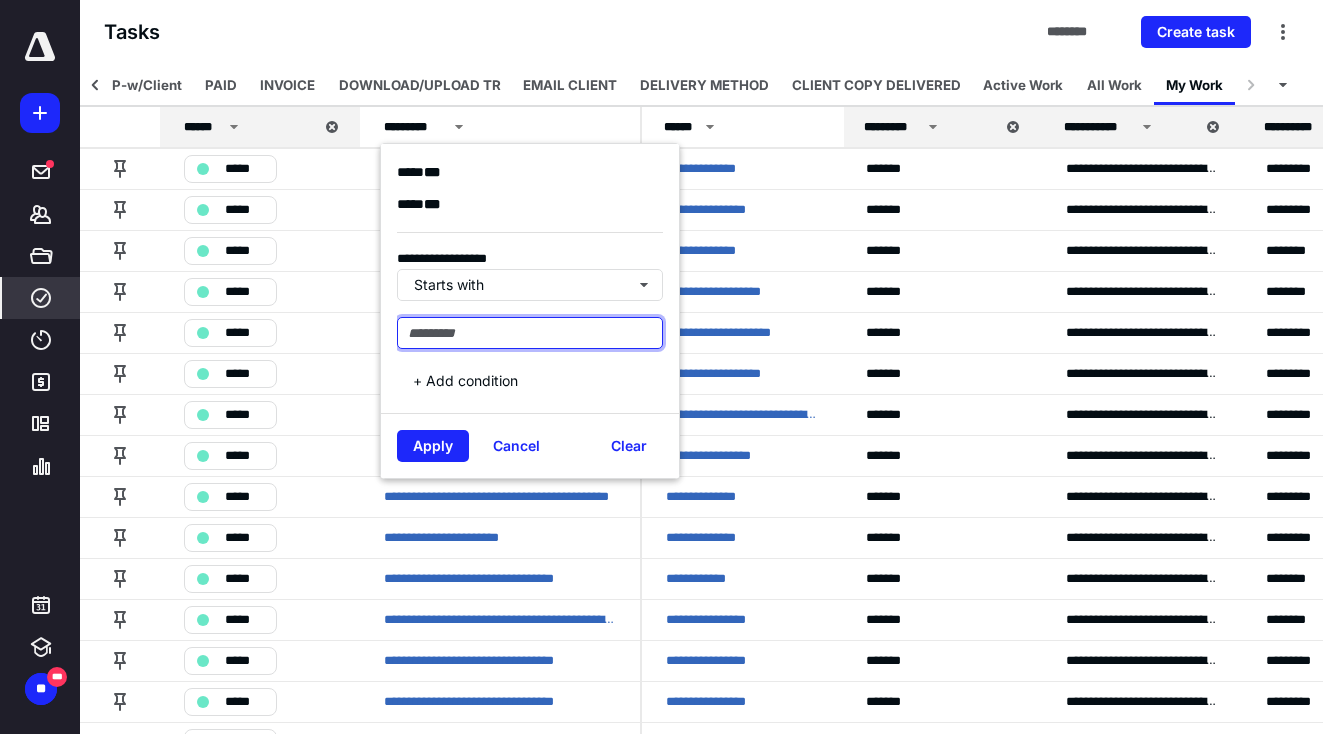 click at bounding box center [530, 333] 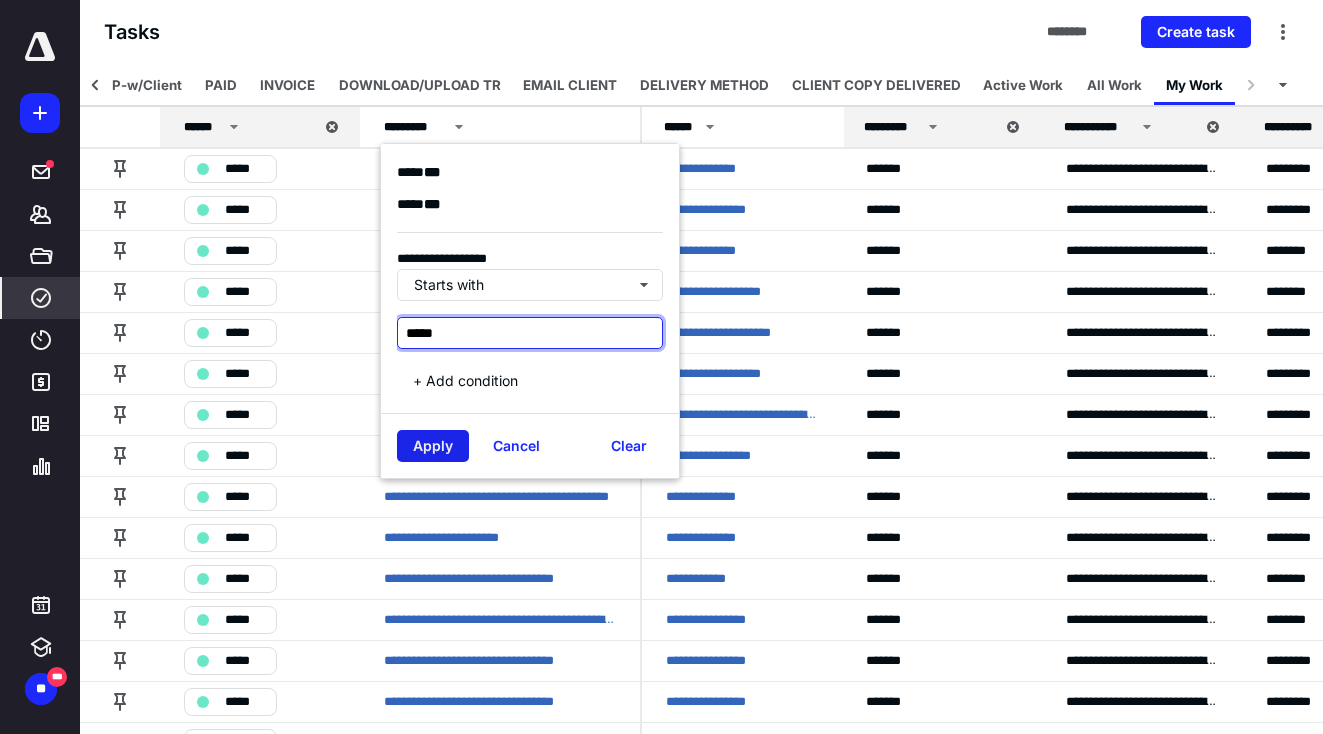type on "*****" 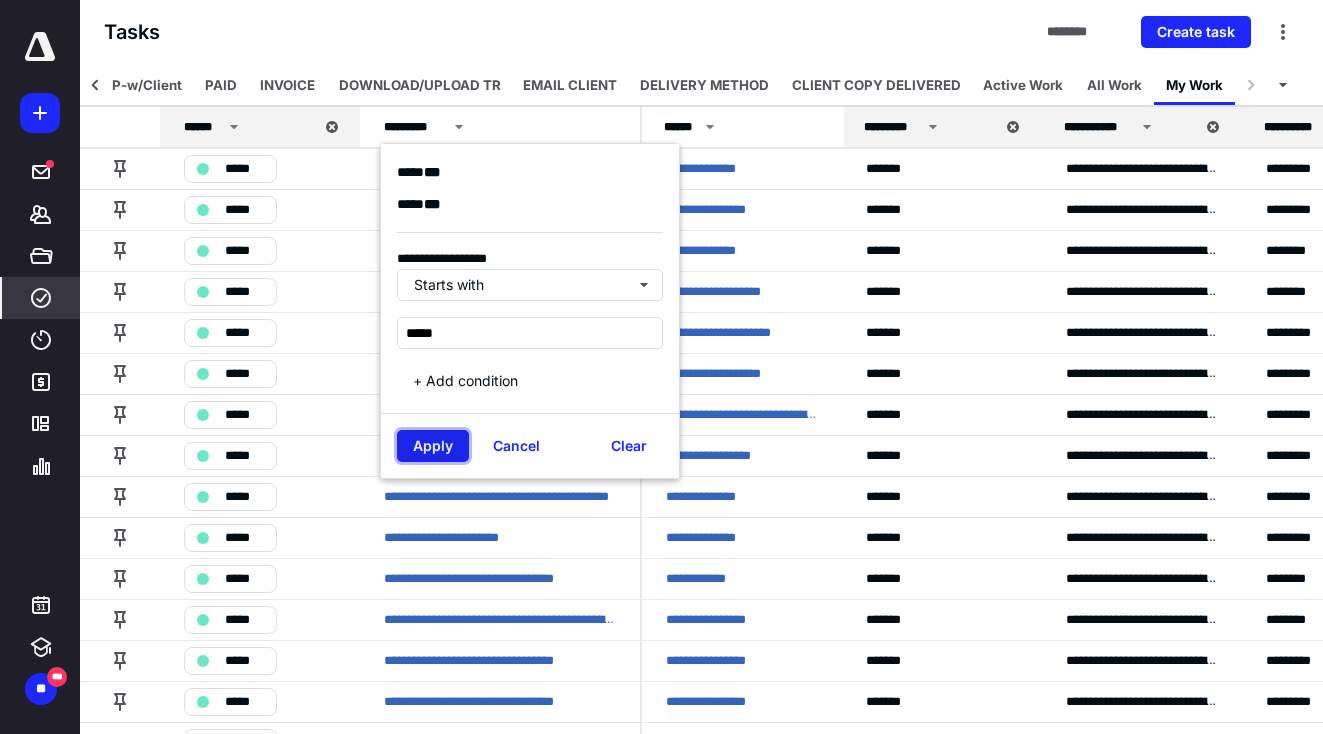 click on "Apply" at bounding box center [433, 446] 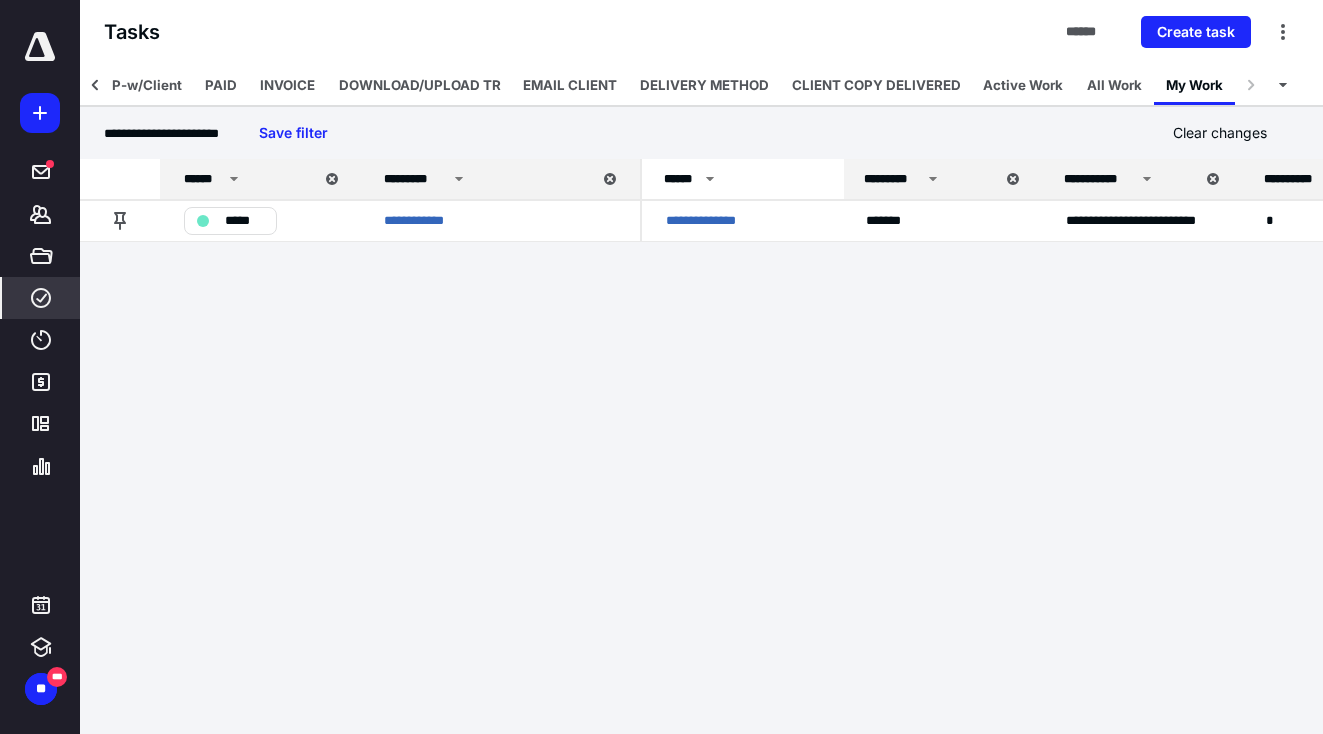 click 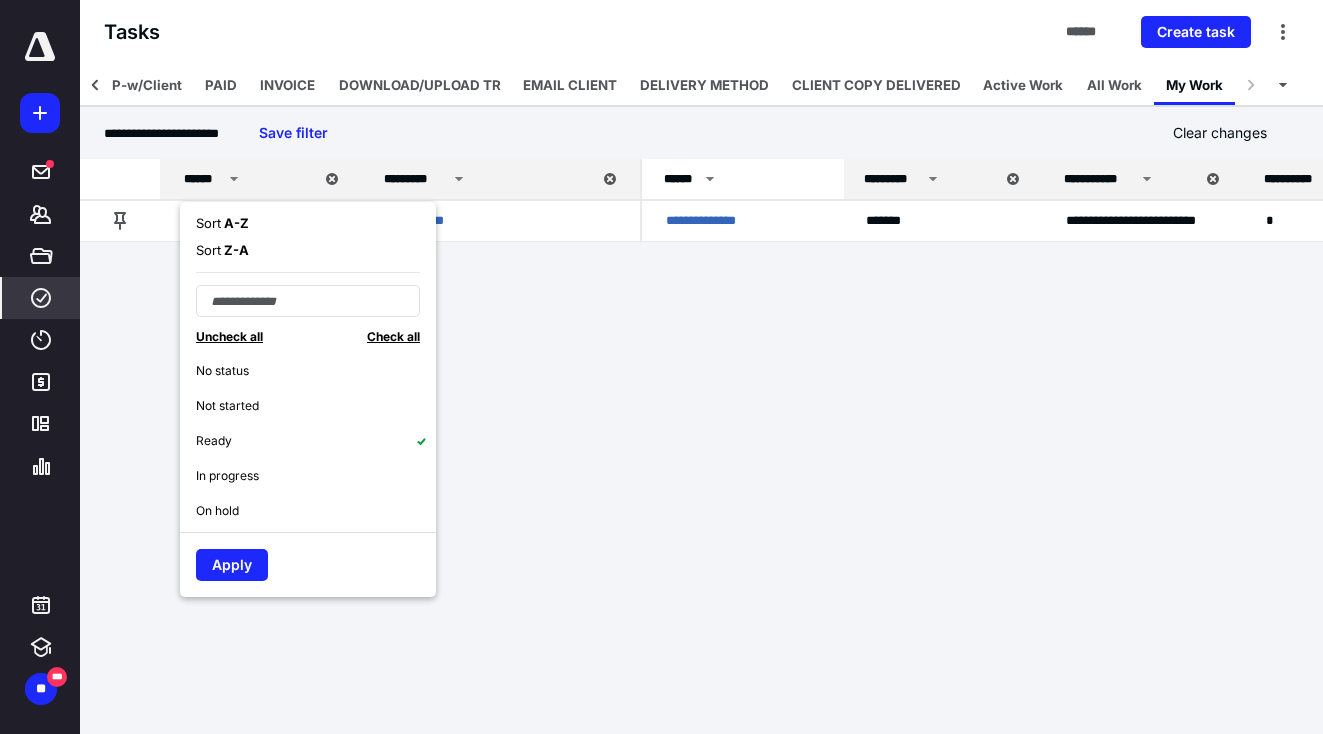 click on "Check all" at bounding box center [393, 336] 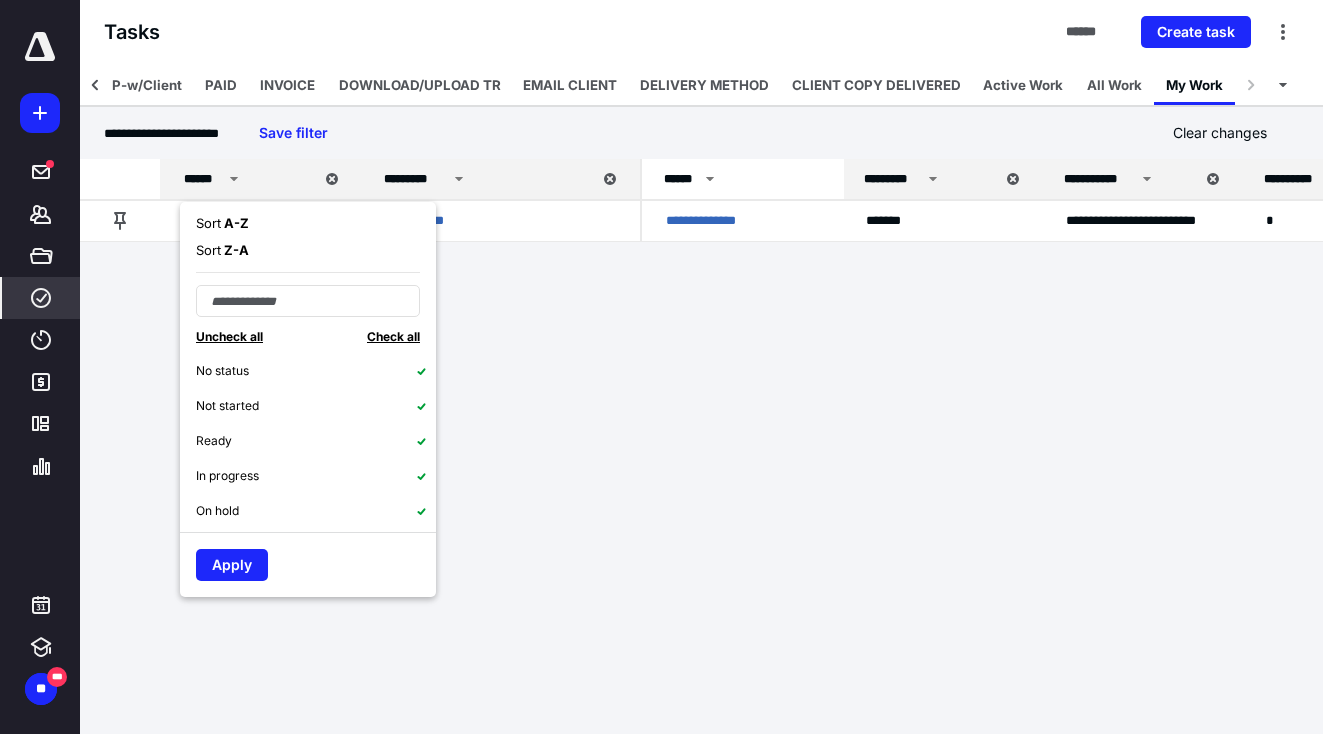 click on "No status" at bounding box center (222, 371) 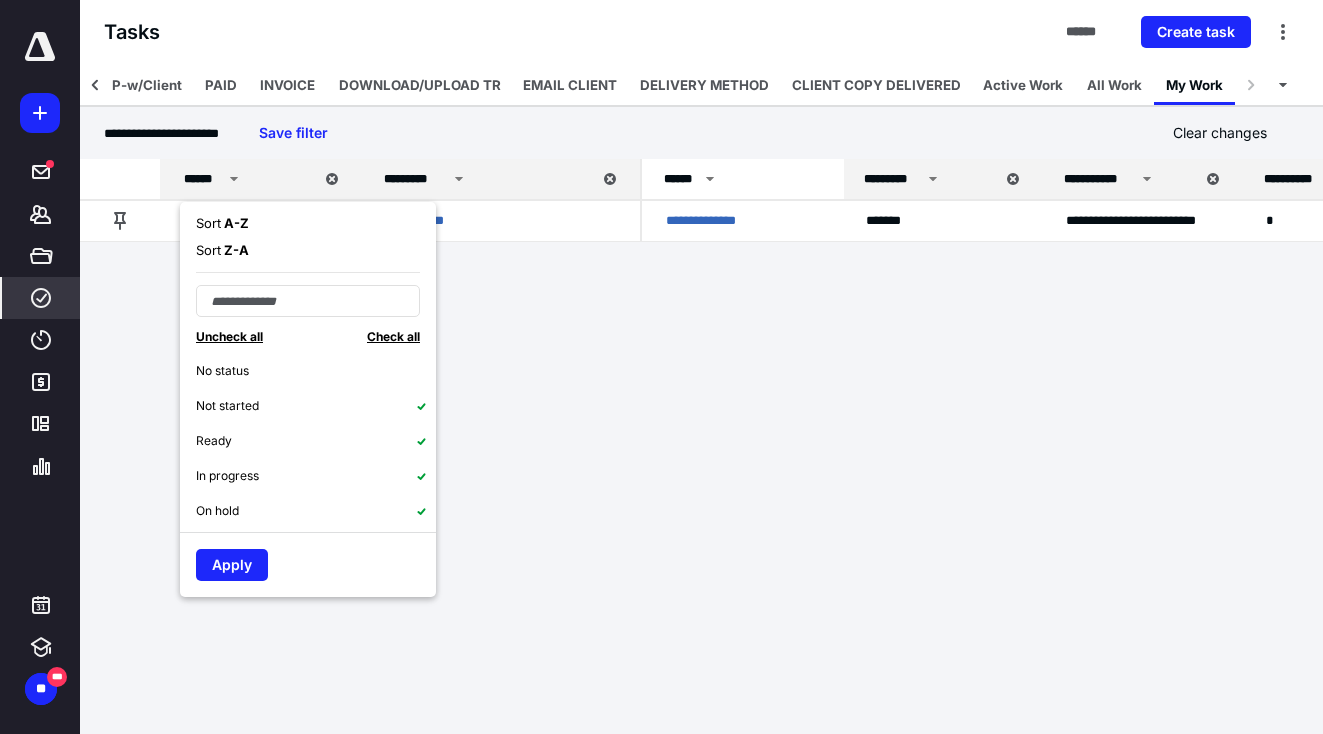 click on "Not started" at bounding box center [227, 406] 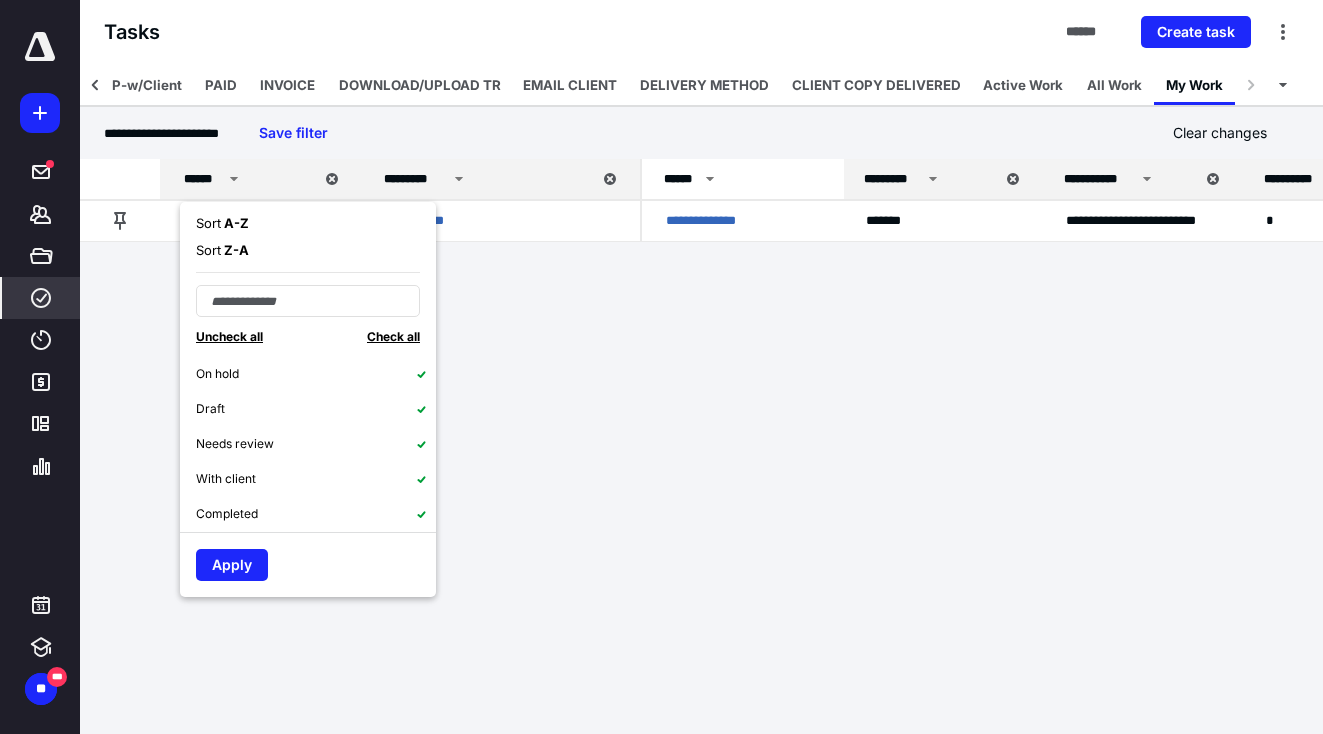 scroll, scrollTop: 140, scrollLeft: 0, axis: vertical 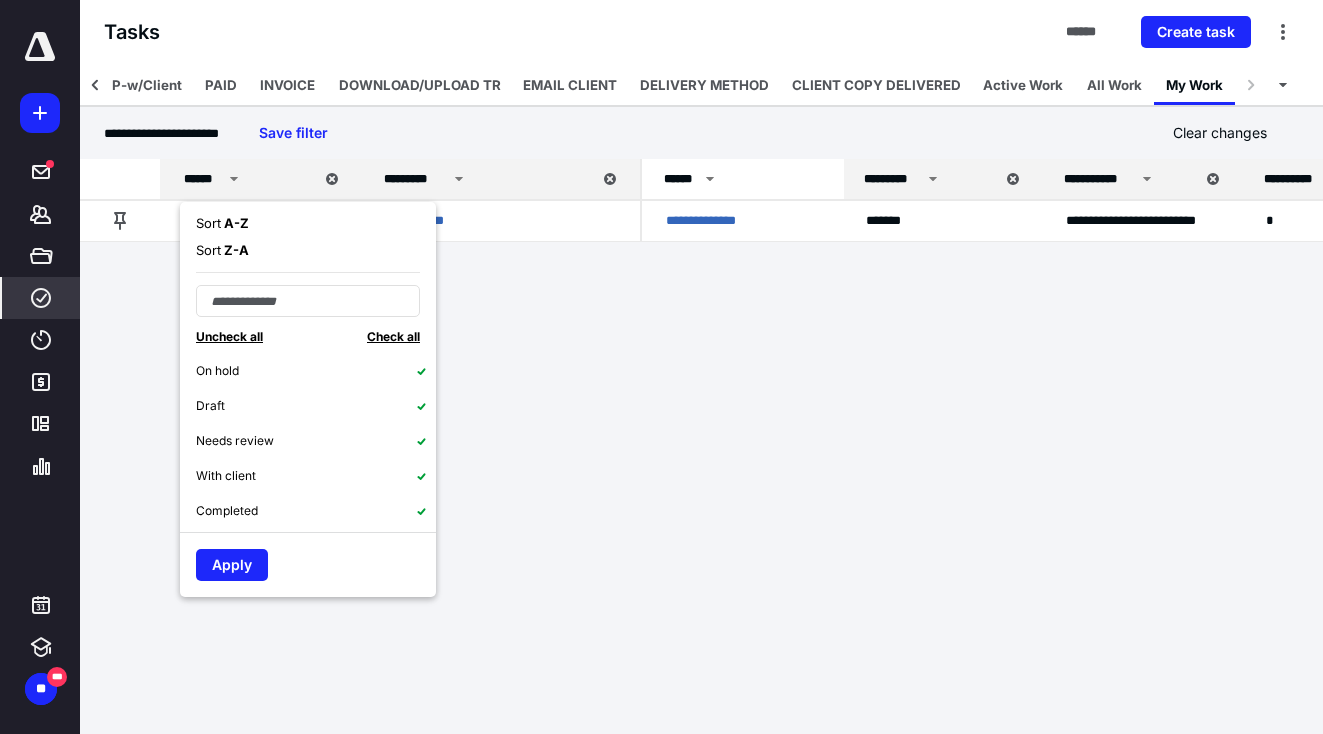 click on "Completed" at bounding box center (227, 511) 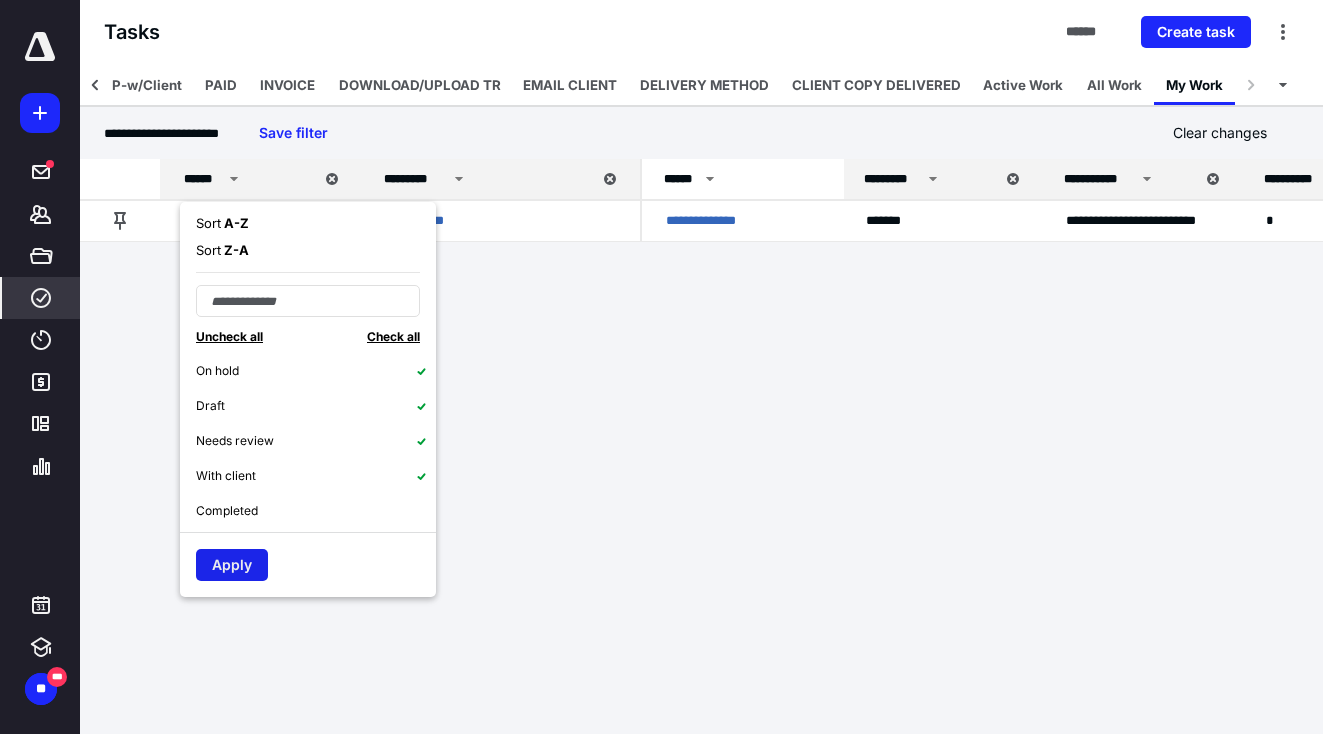 click on "Apply" at bounding box center [232, 565] 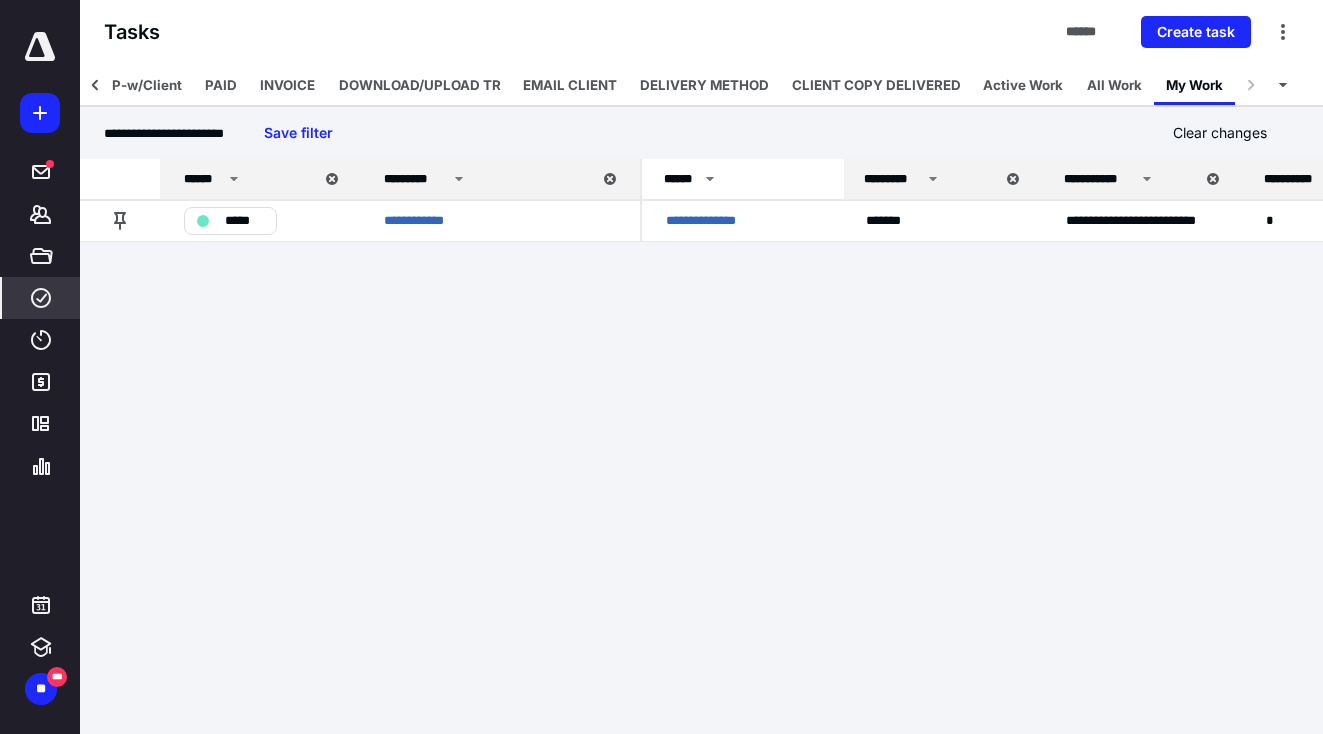 click on "******" at bounding box center (248, 179) 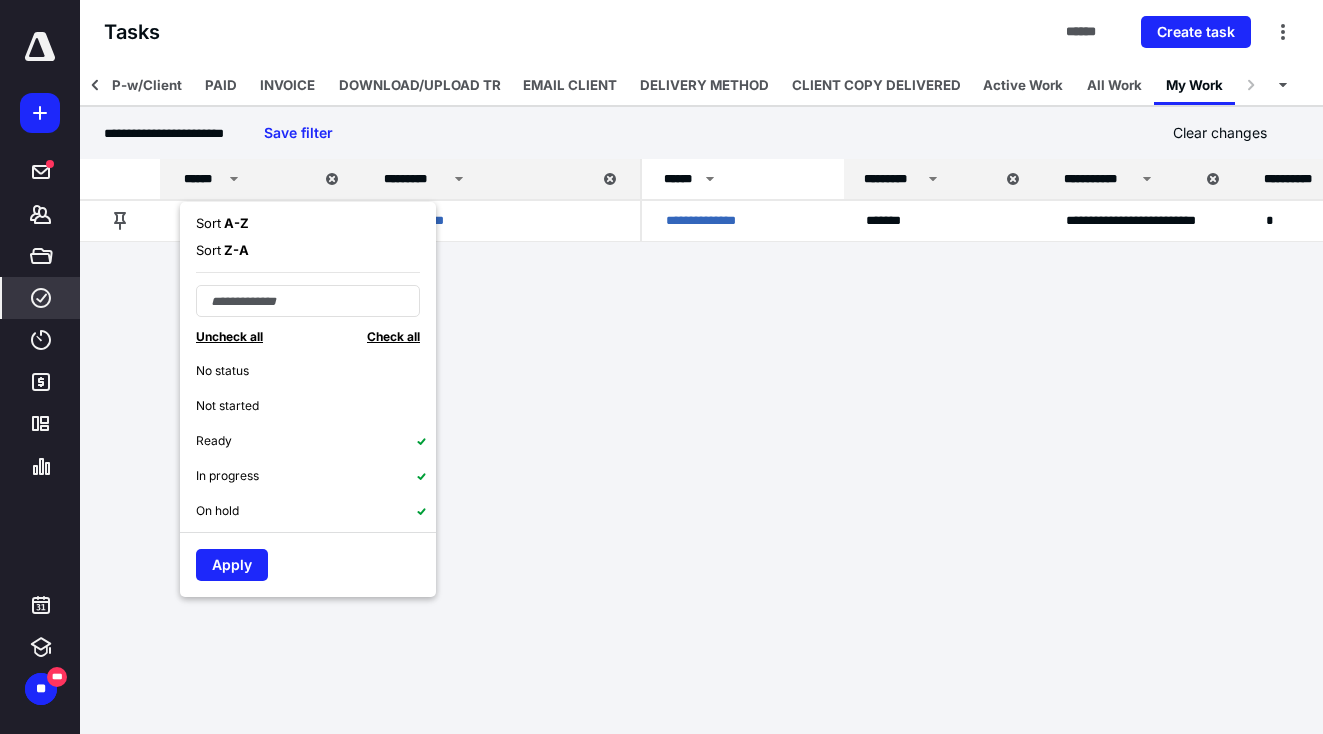 click on "A  -  Z" at bounding box center [235, 223] 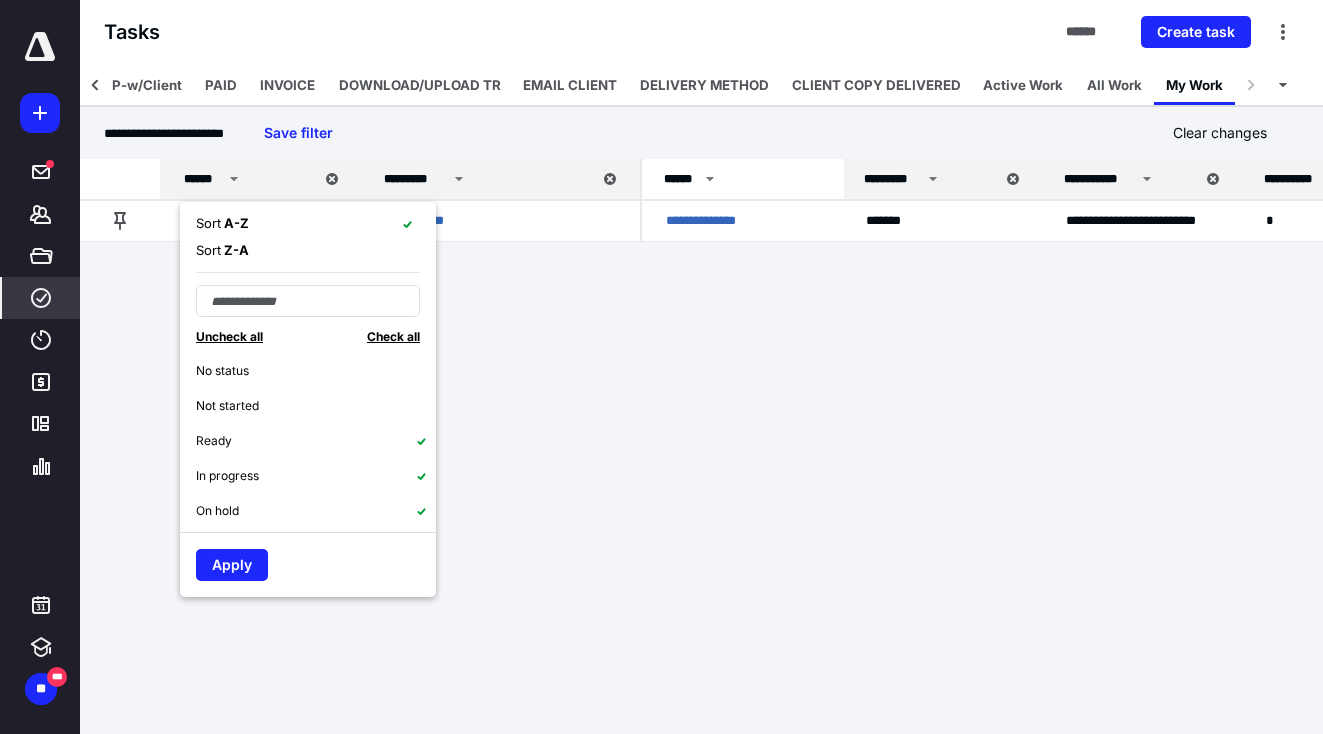 click on "**********" at bounding box center [661, 367] 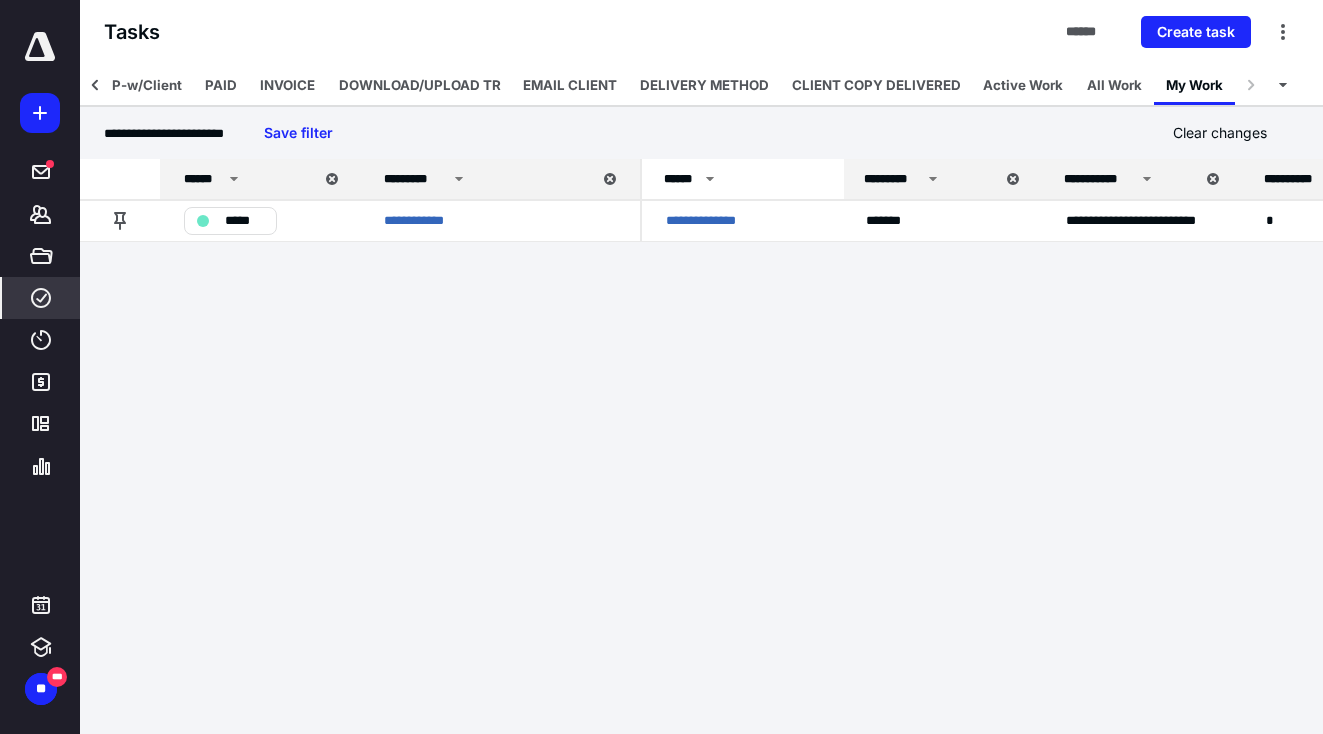 click 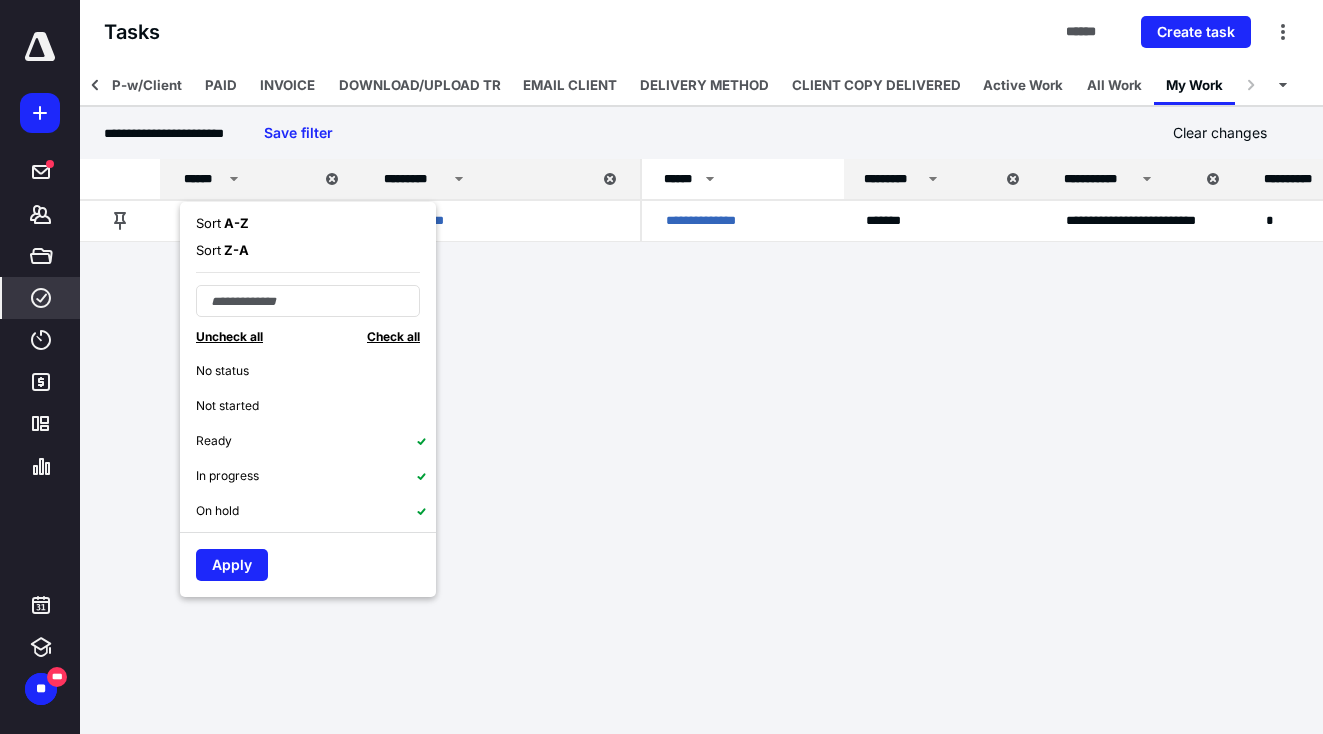 click on "Sort  A  -  Z" at bounding box center [222, 224] 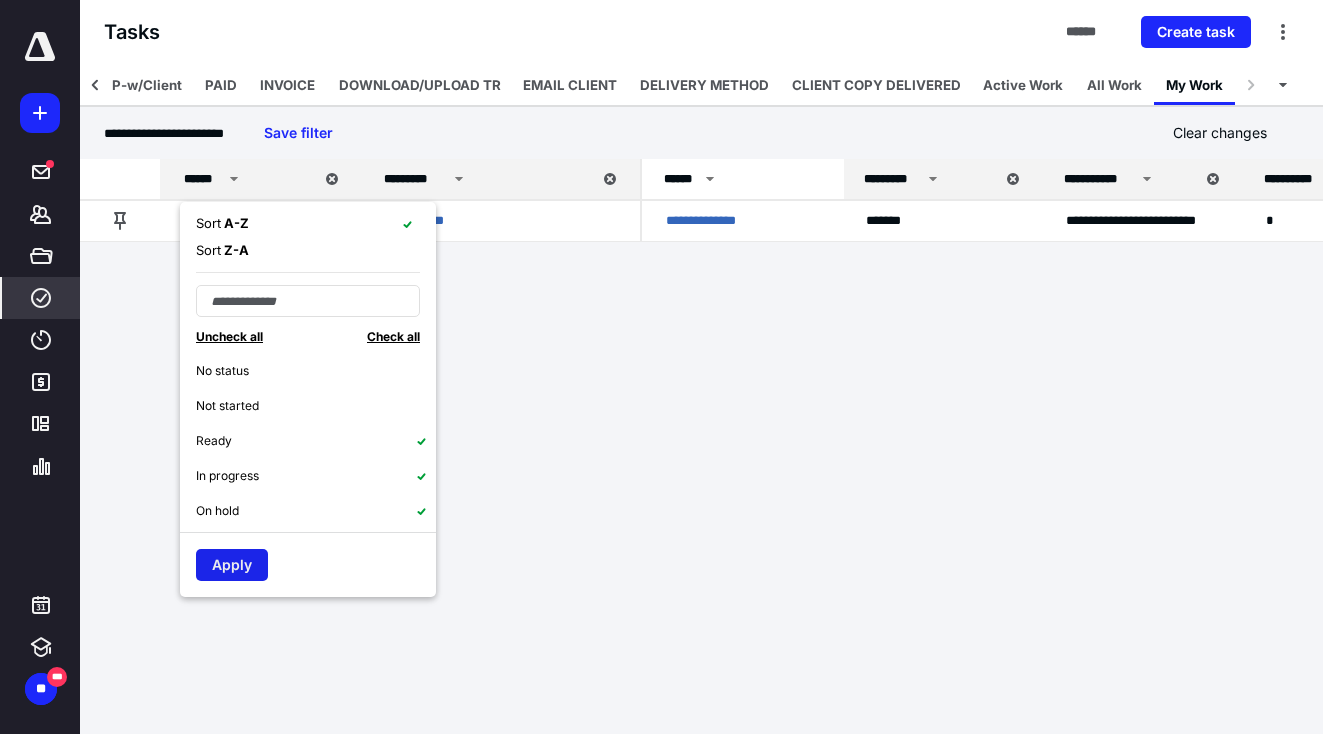 click on "Apply" at bounding box center (232, 565) 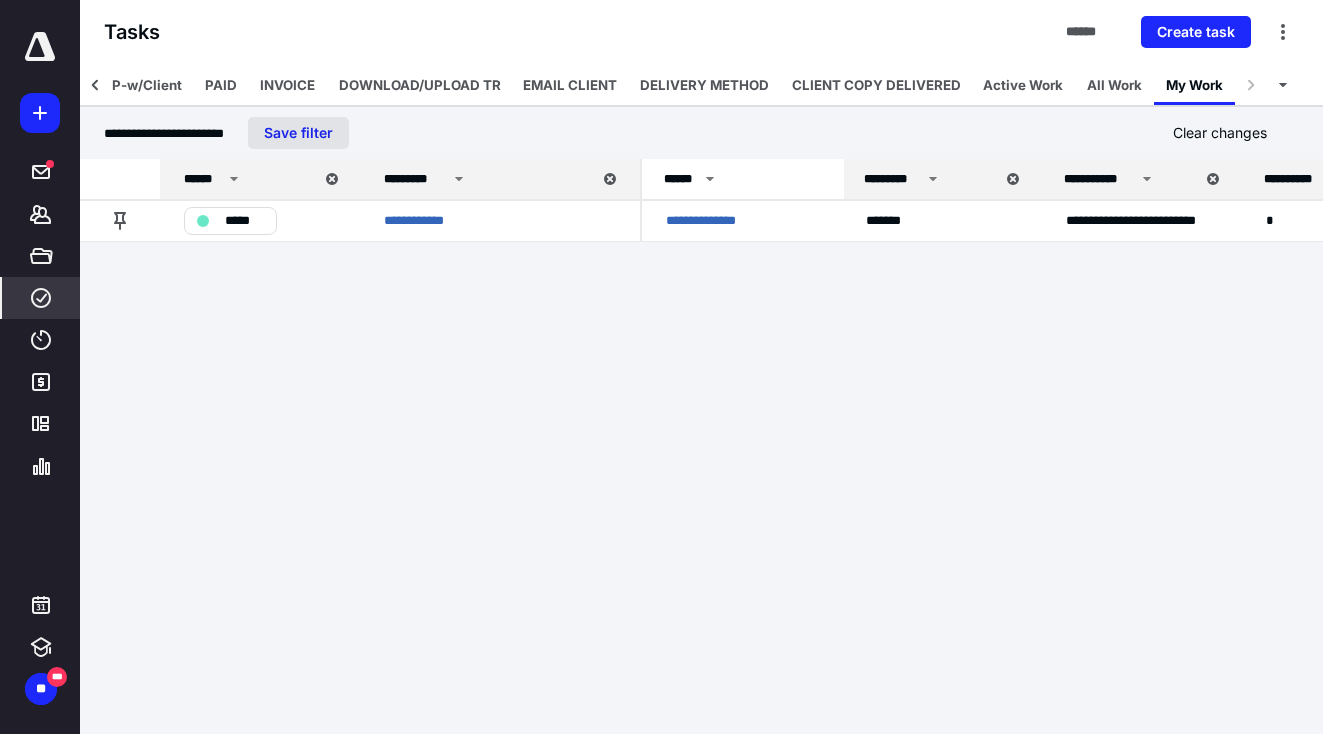click on "Save filter" at bounding box center (298, 133) 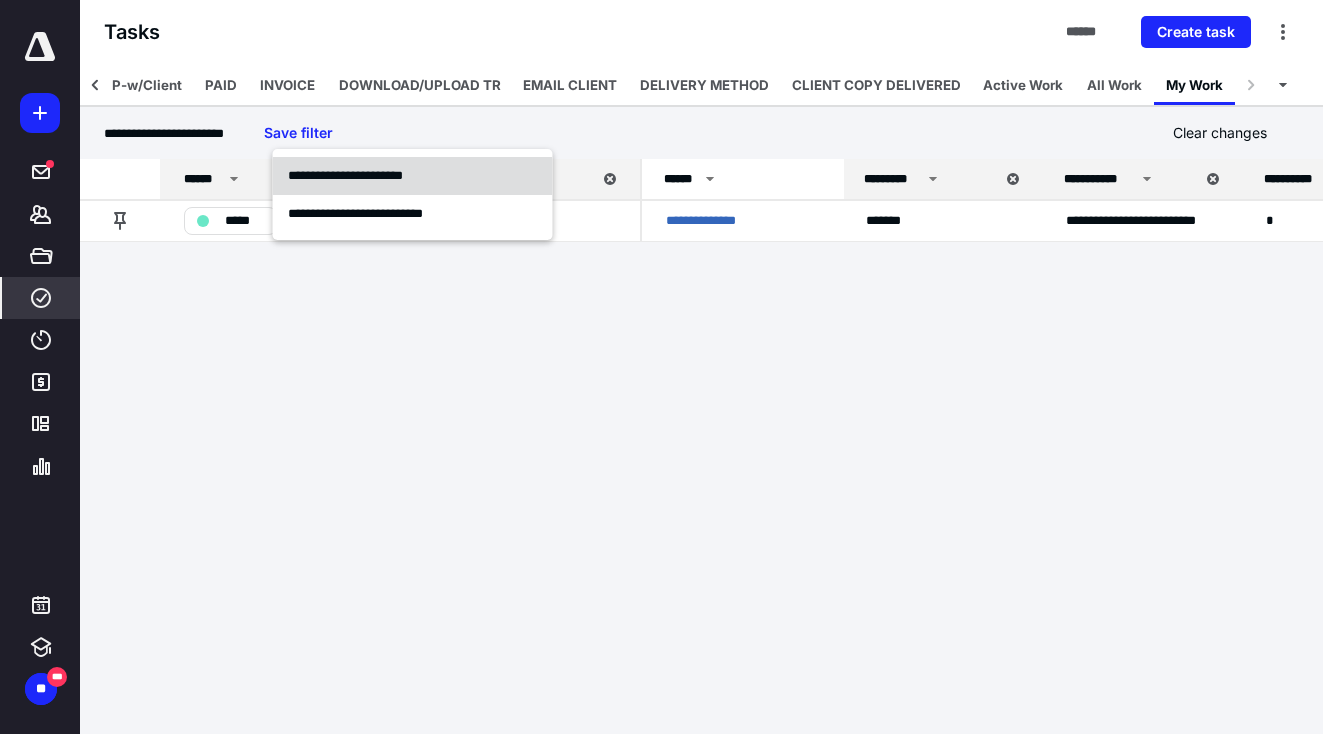 click on "**********" at bounding box center [345, 175] 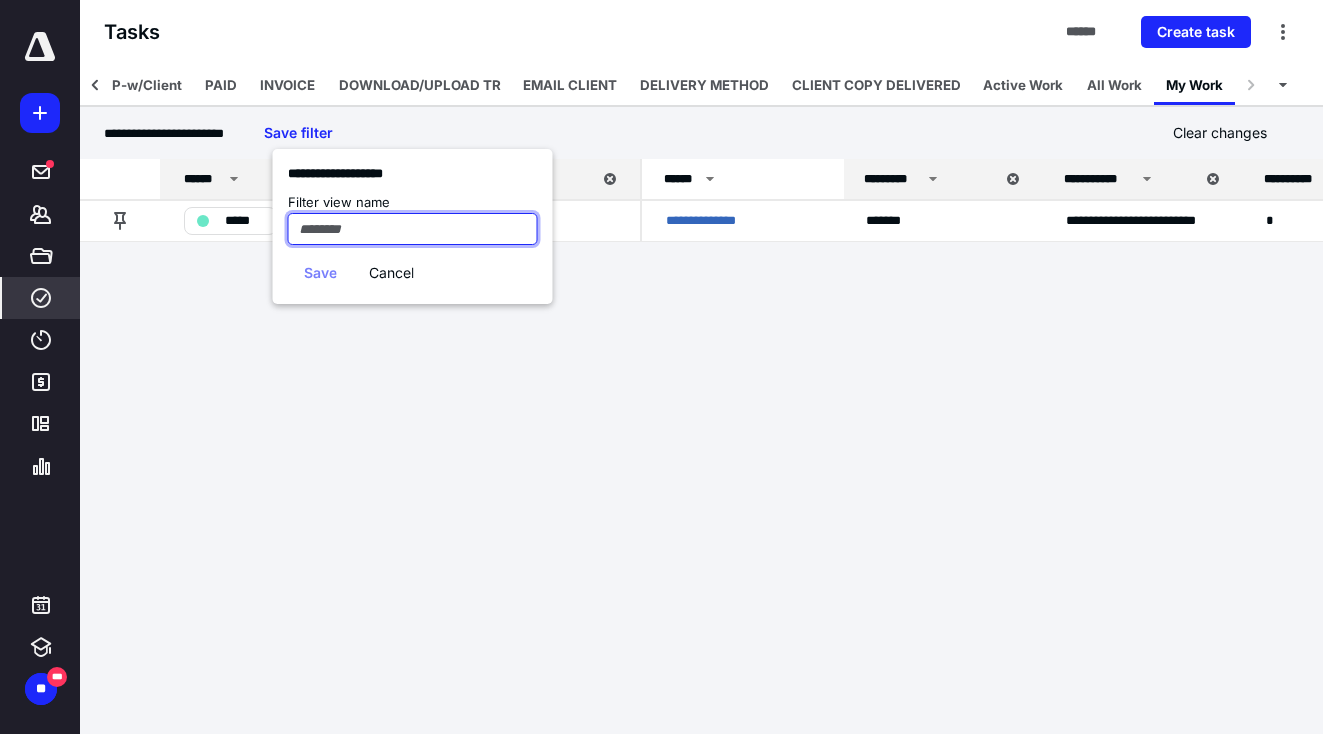 click at bounding box center (413, 229) 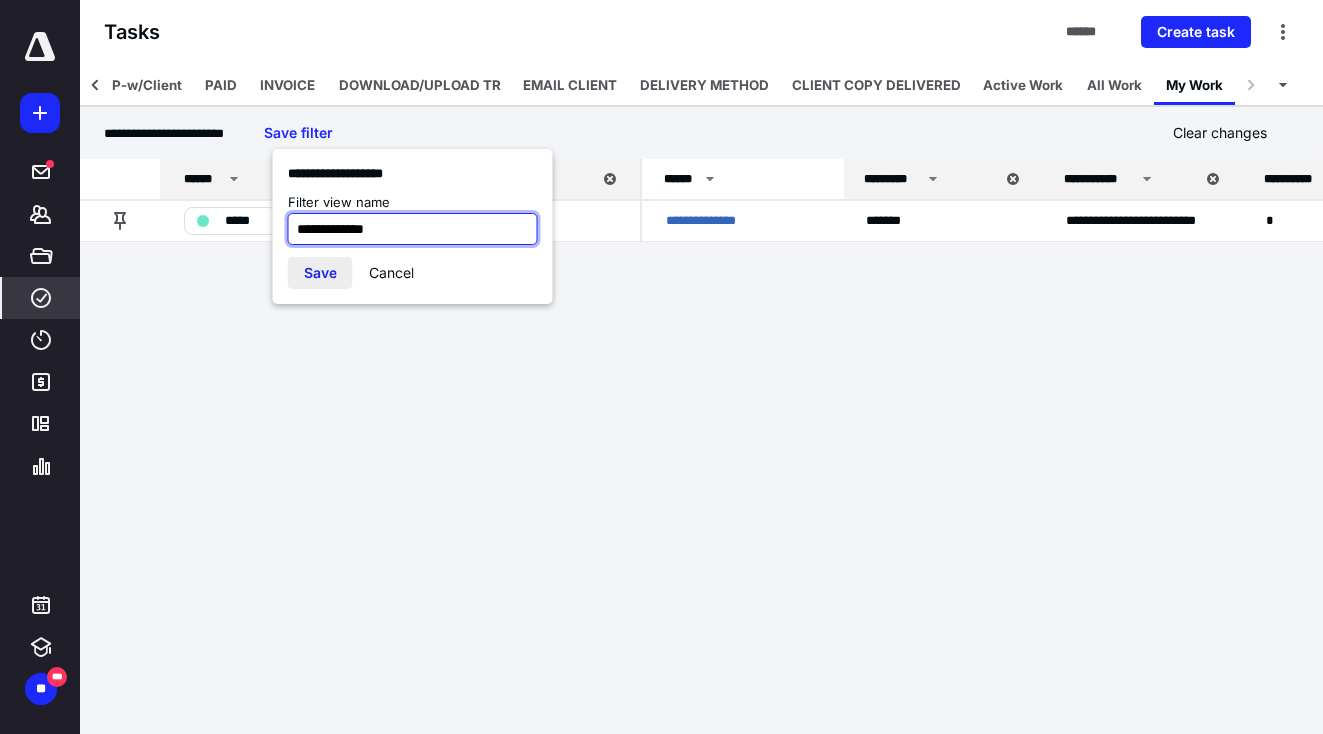 type on "**********" 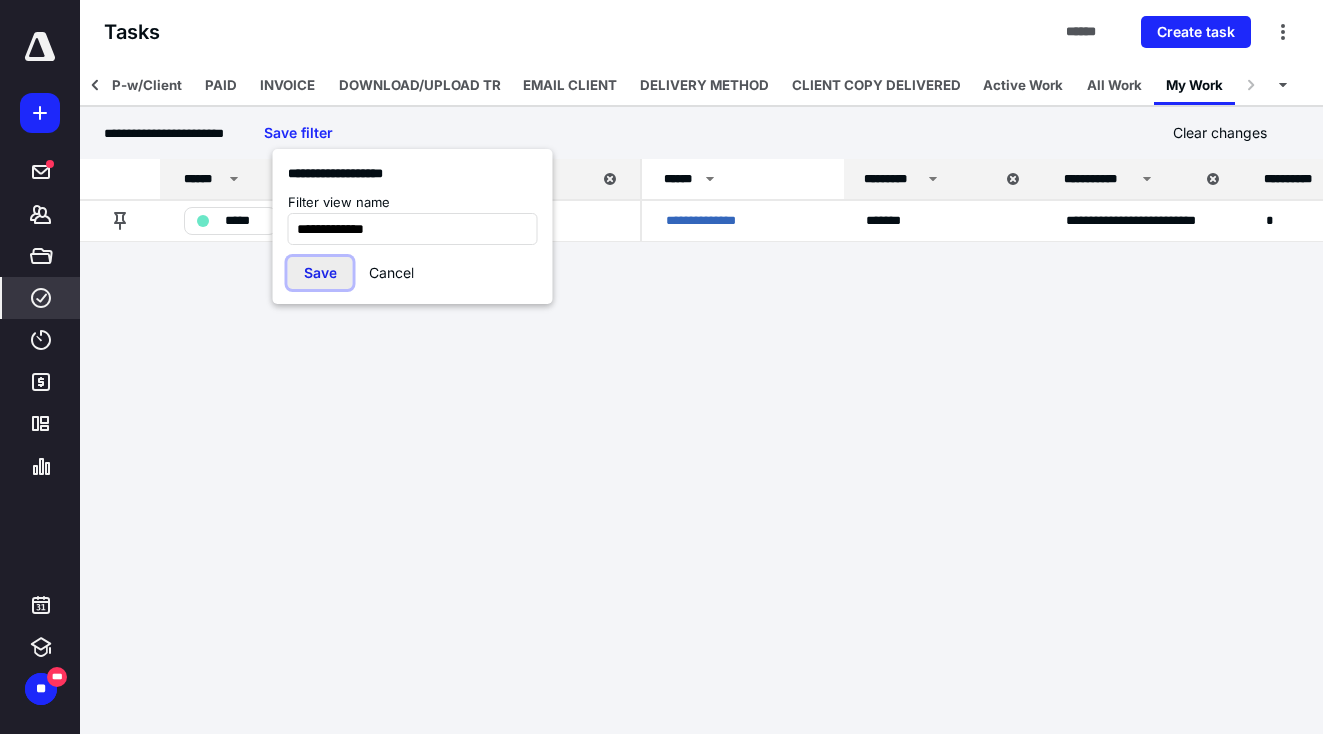click on "Save" at bounding box center (320, 273) 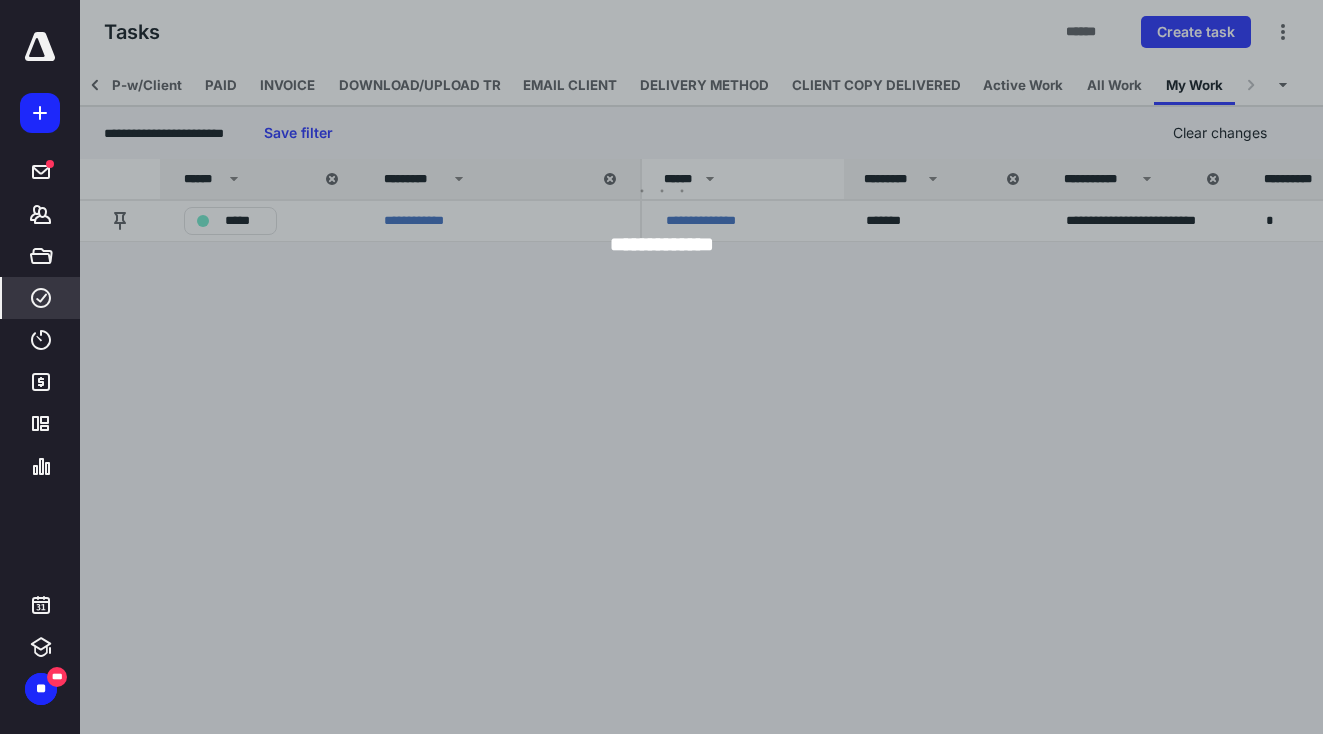 scroll, scrollTop: 0, scrollLeft: 2034, axis: horizontal 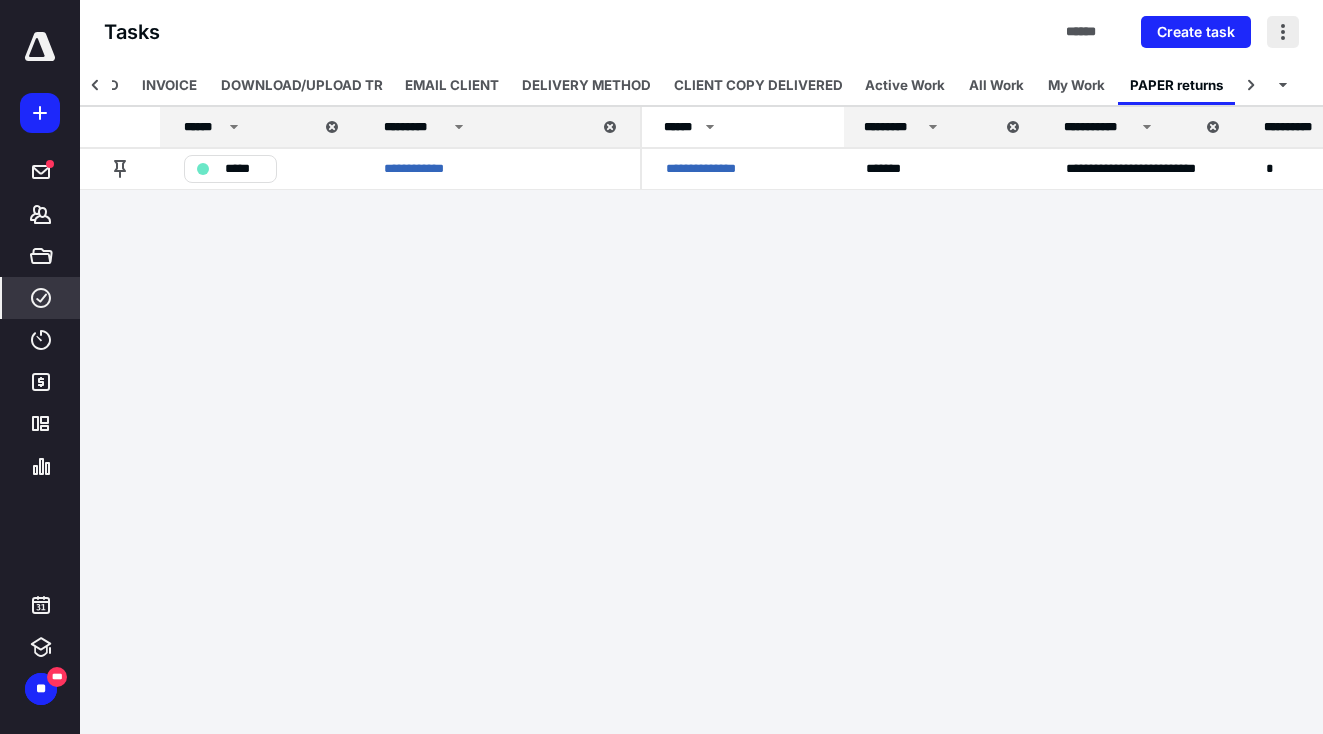 click at bounding box center [1283, 32] 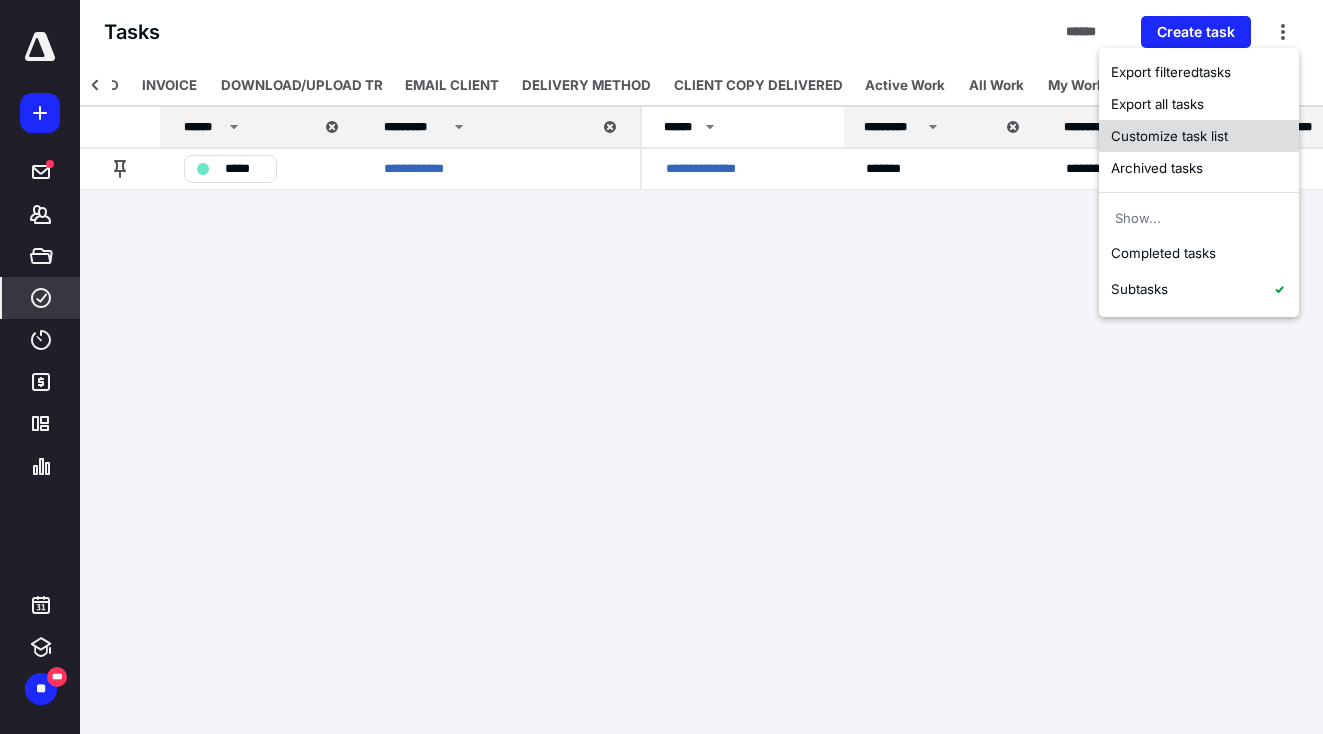 click on "Customize task list" at bounding box center (1199, 136) 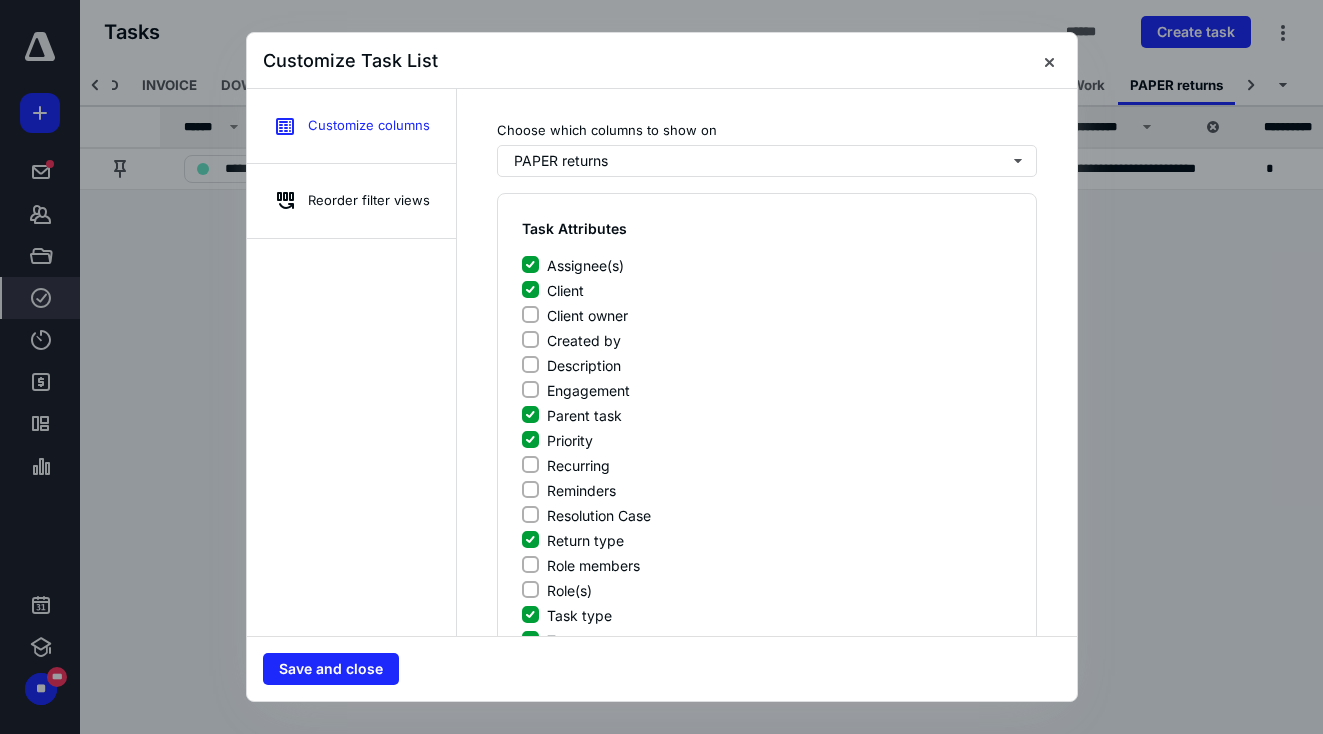 click on "Reorder filter views" at bounding box center [351, 201] 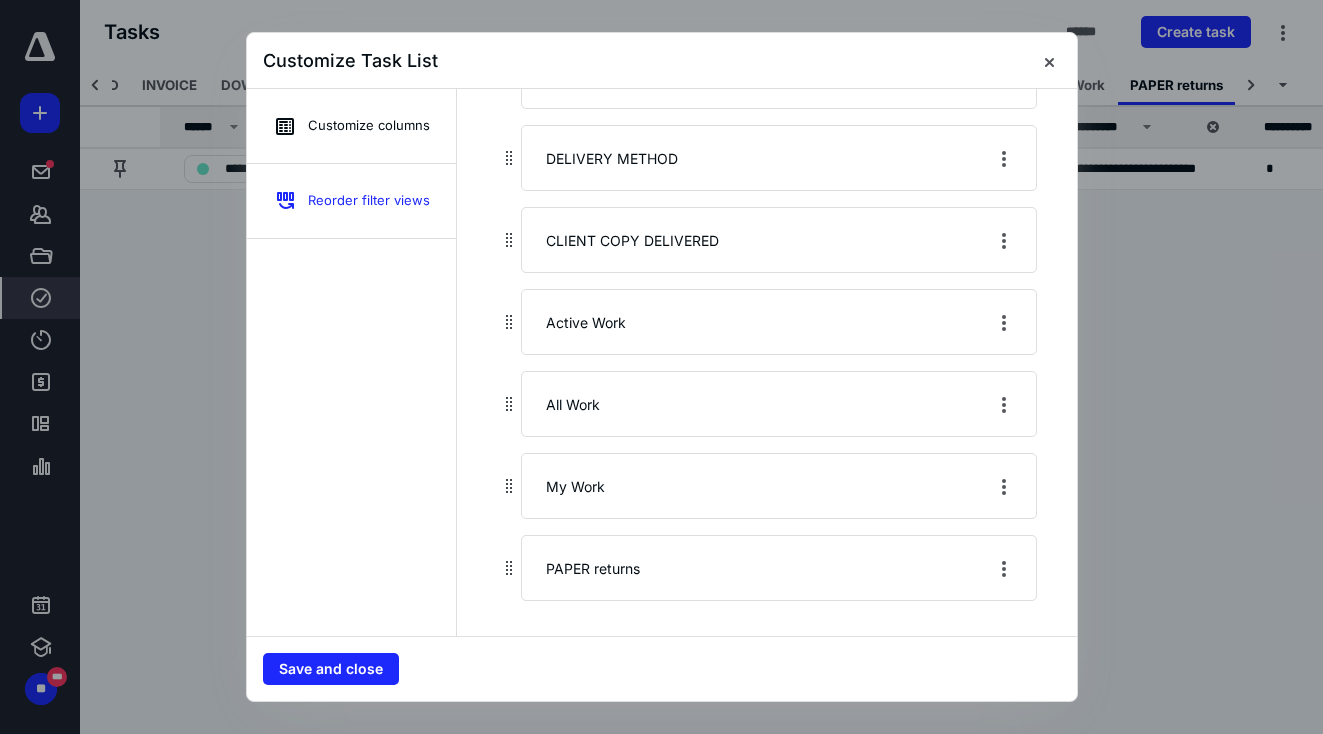 scroll, scrollTop: 1583, scrollLeft: 0, axis: vertical 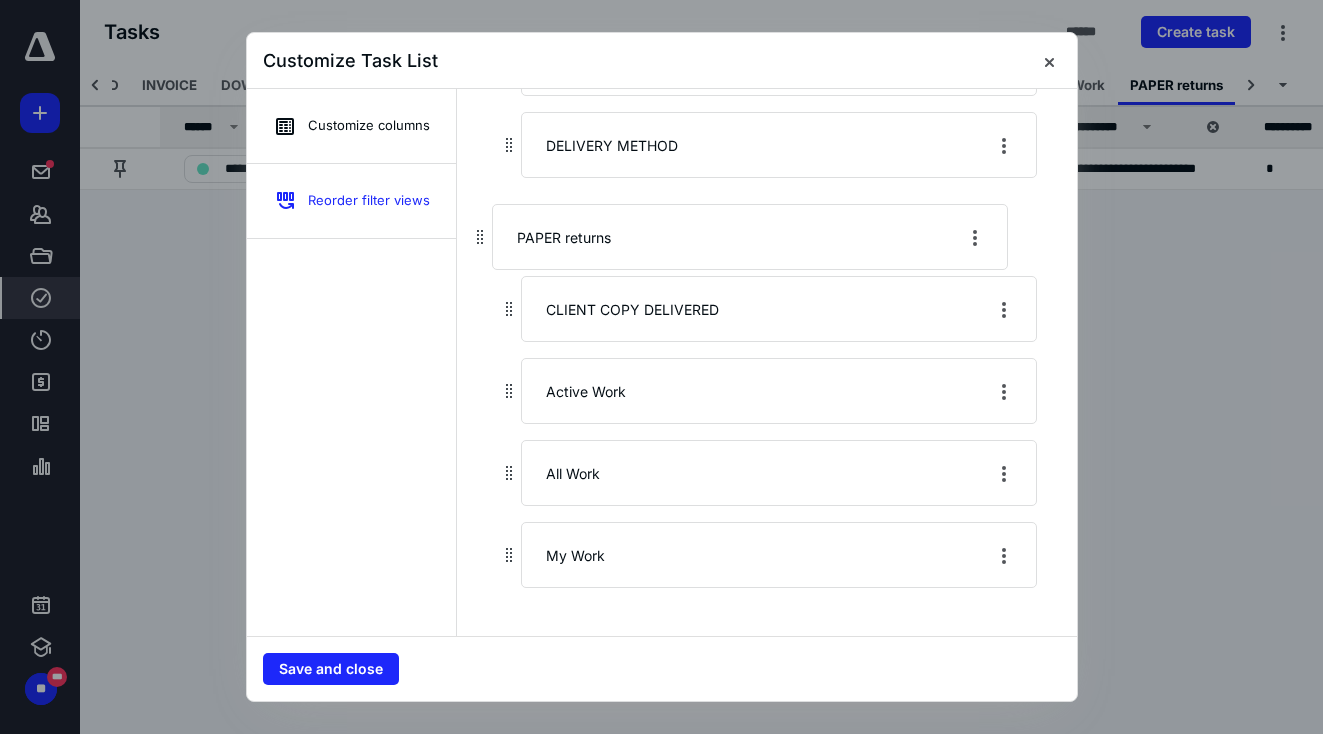 drag, startPoint x: 510, startPoint y: 555, endPoint x: 481, endPoint y: 231, distance: 325.29526 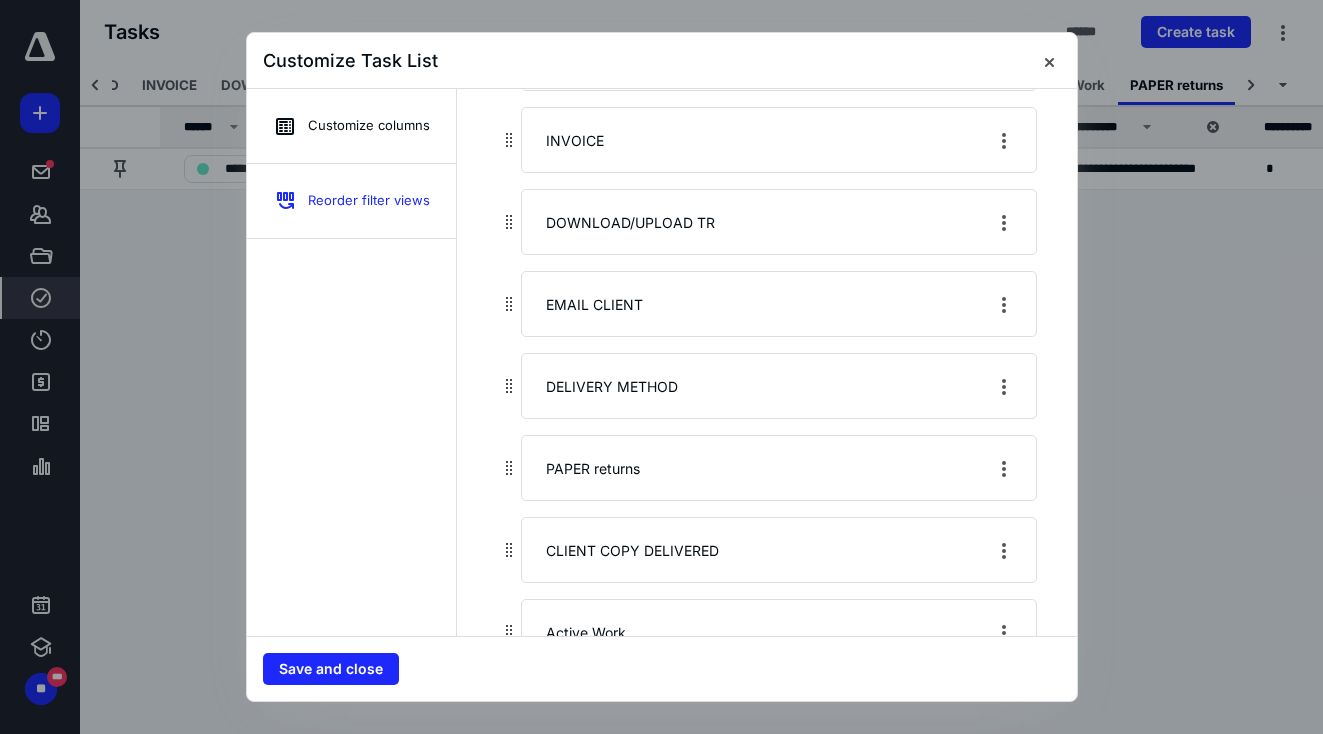 scroll, scrollTop: 1329, scrollLeft: 0, axis: vertical 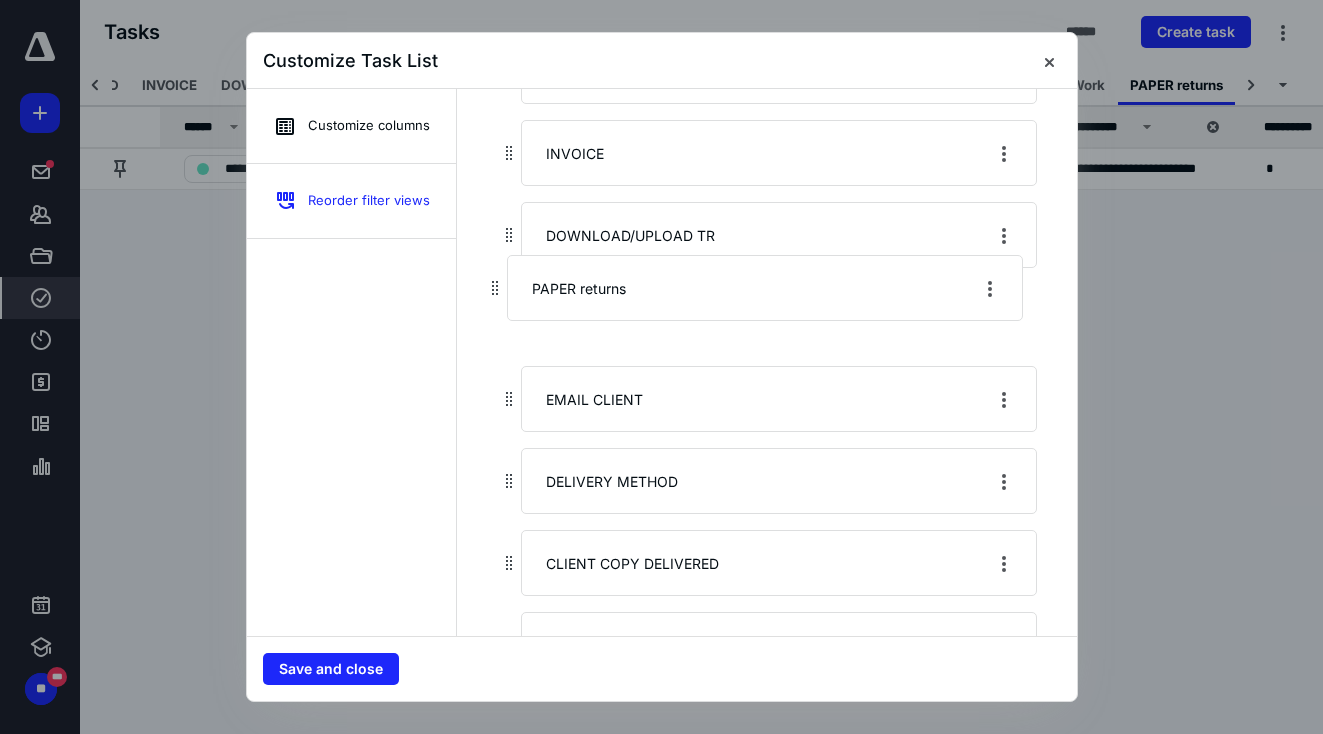 drag, startPoint x: 506, startPoint y: 478, endPoint x: 492, endPoint y: 282, distance: 196.49936 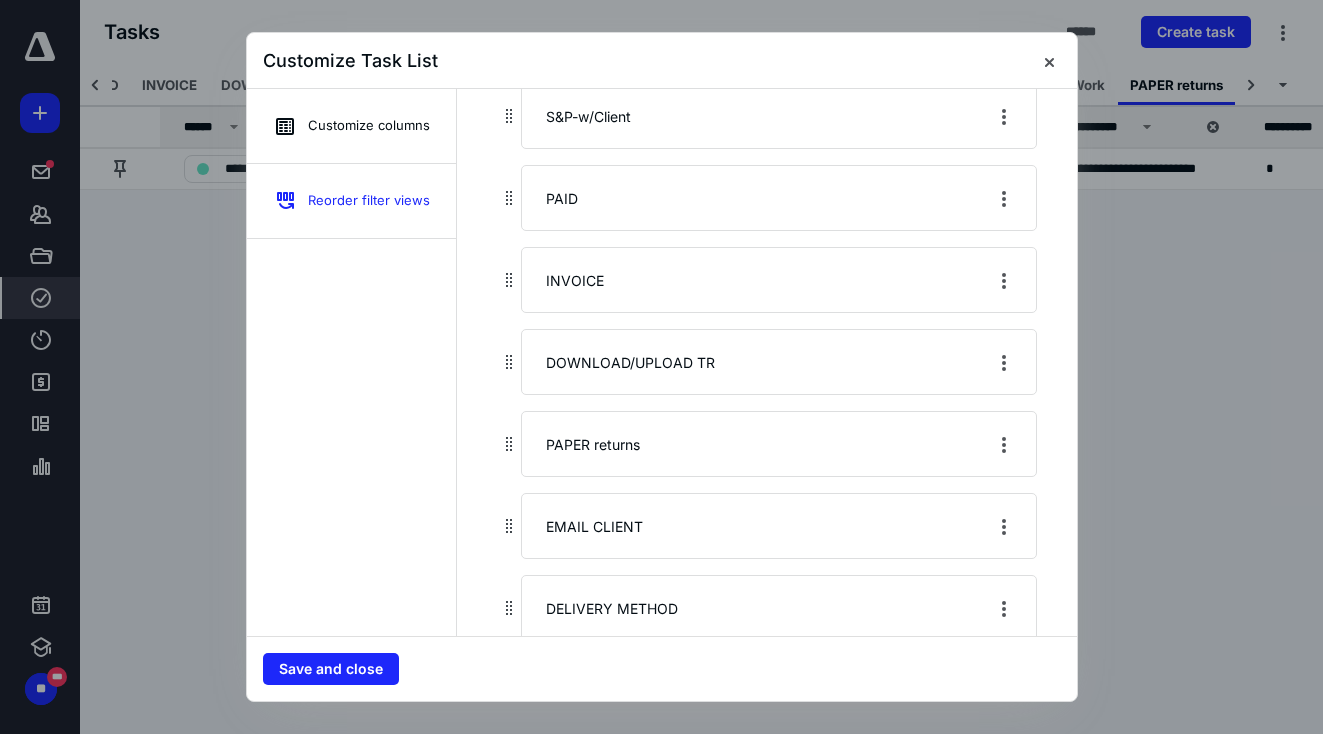 scroll, scrollTop: 1179, scrollLeft: 0, axis: vertical 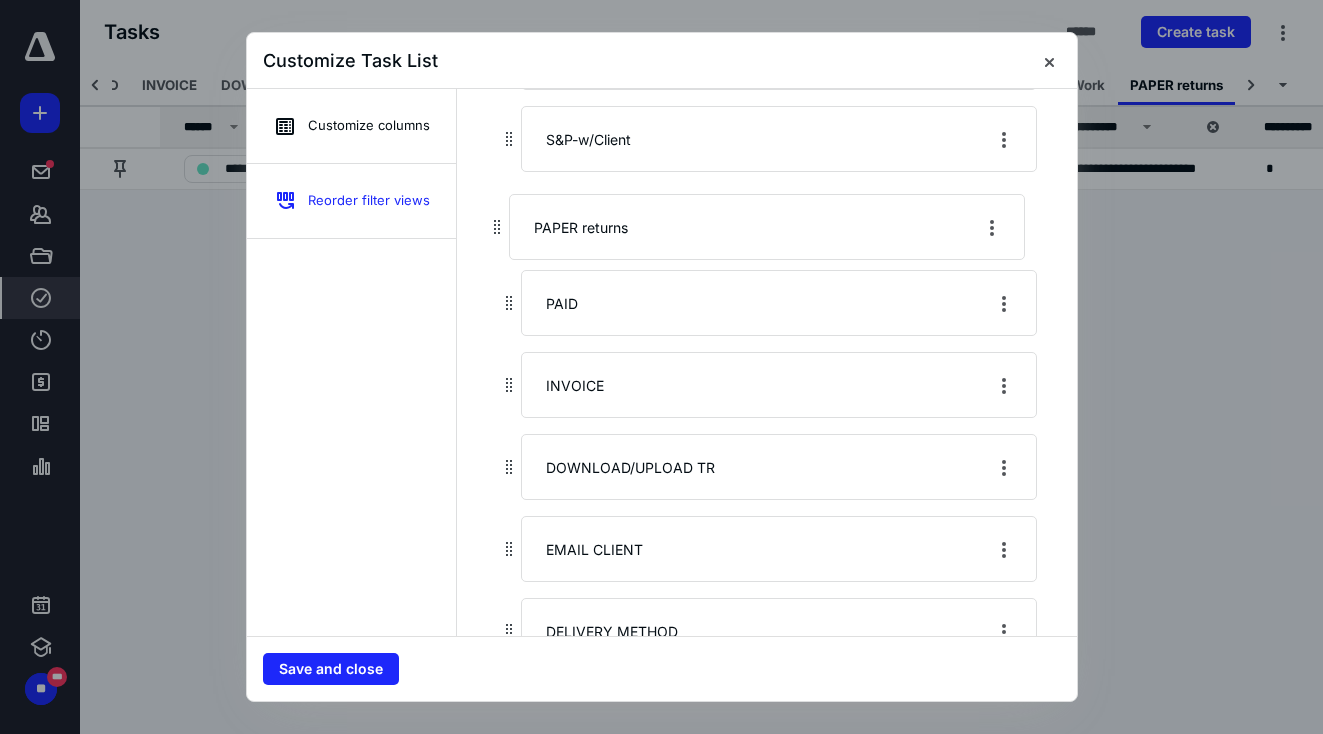 drag, startPoint x: 513, startPoint y: 476, endPoint x: 501, endPoint y: 230, distance: 246.29251 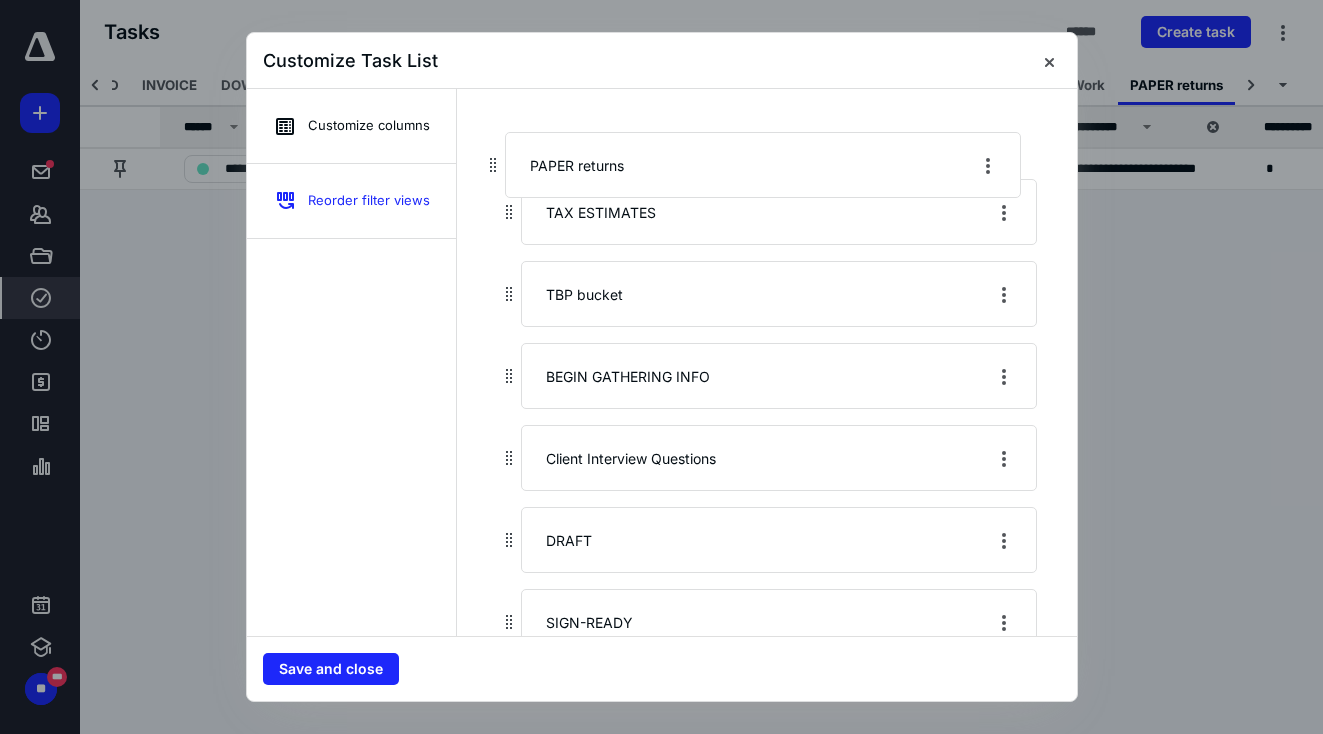 scroll, scrollTop: 566, scrollLeft: 0, axis: vertical 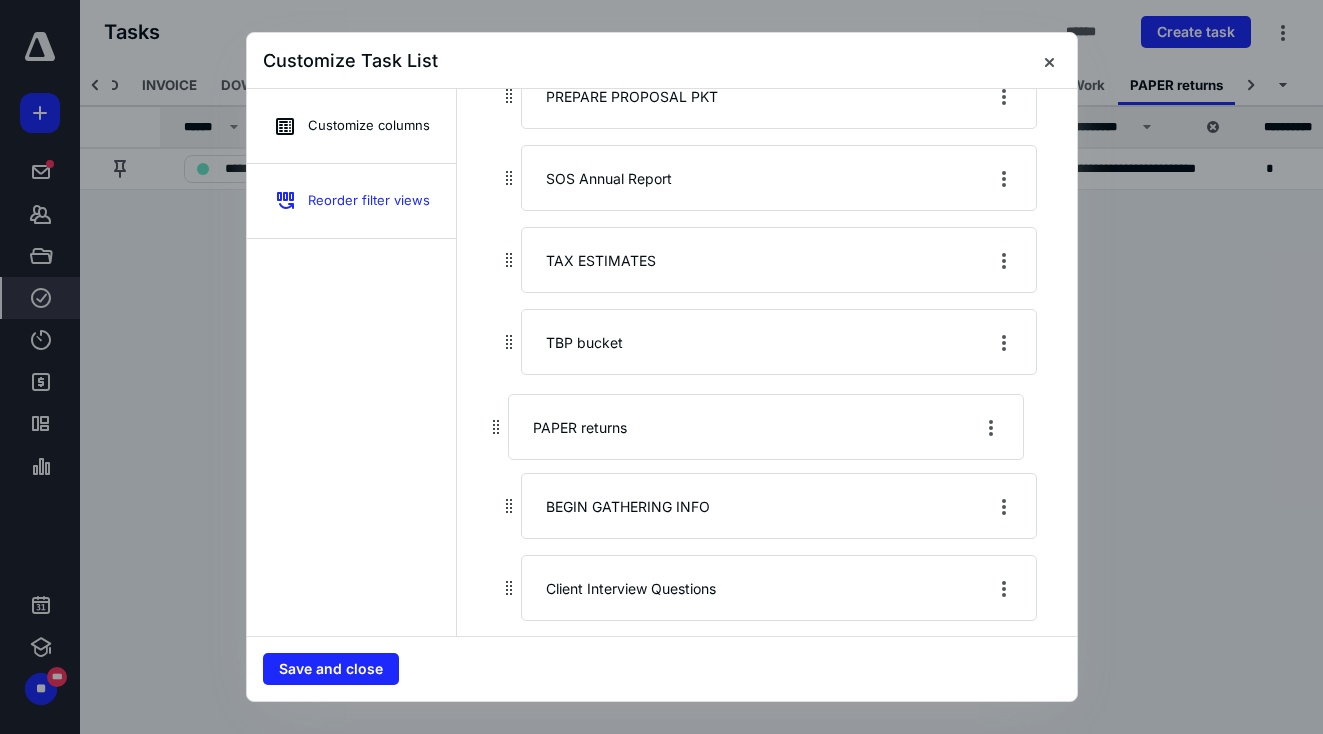 drag, startPoint x: 509, startPoint y: 395, endPoint x: 498, endPoint y: 421, distance: 28.231188 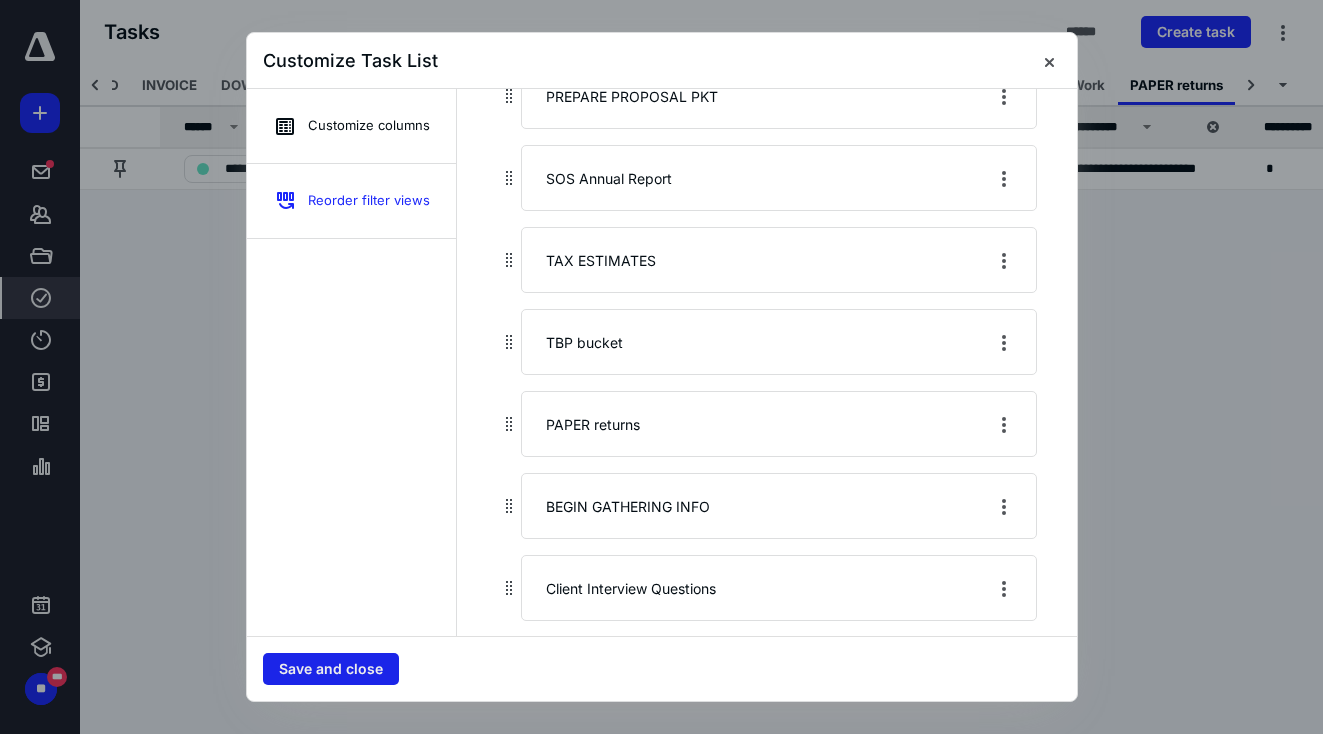 click on "Save and close" at bounding box center (331, 669) 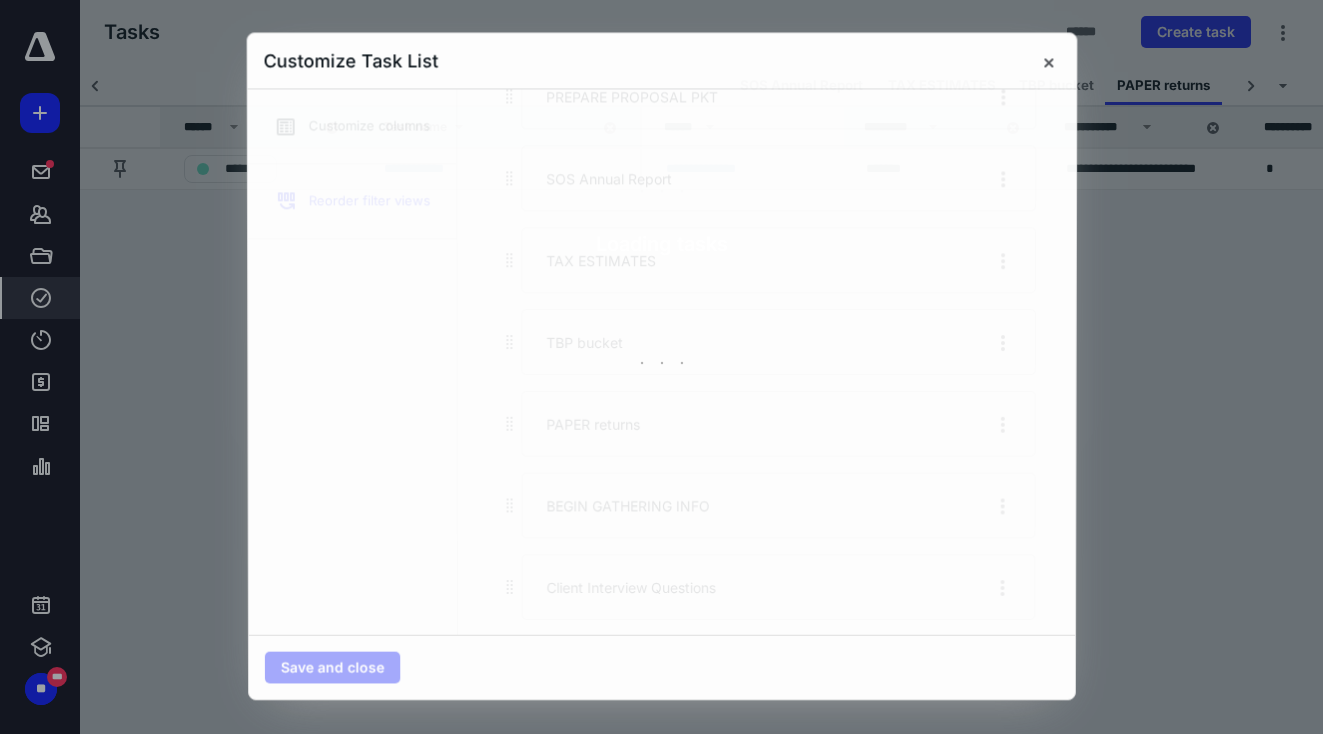 scroll, scrollTop: 0, scrollLeft: 993, axis: horizontal 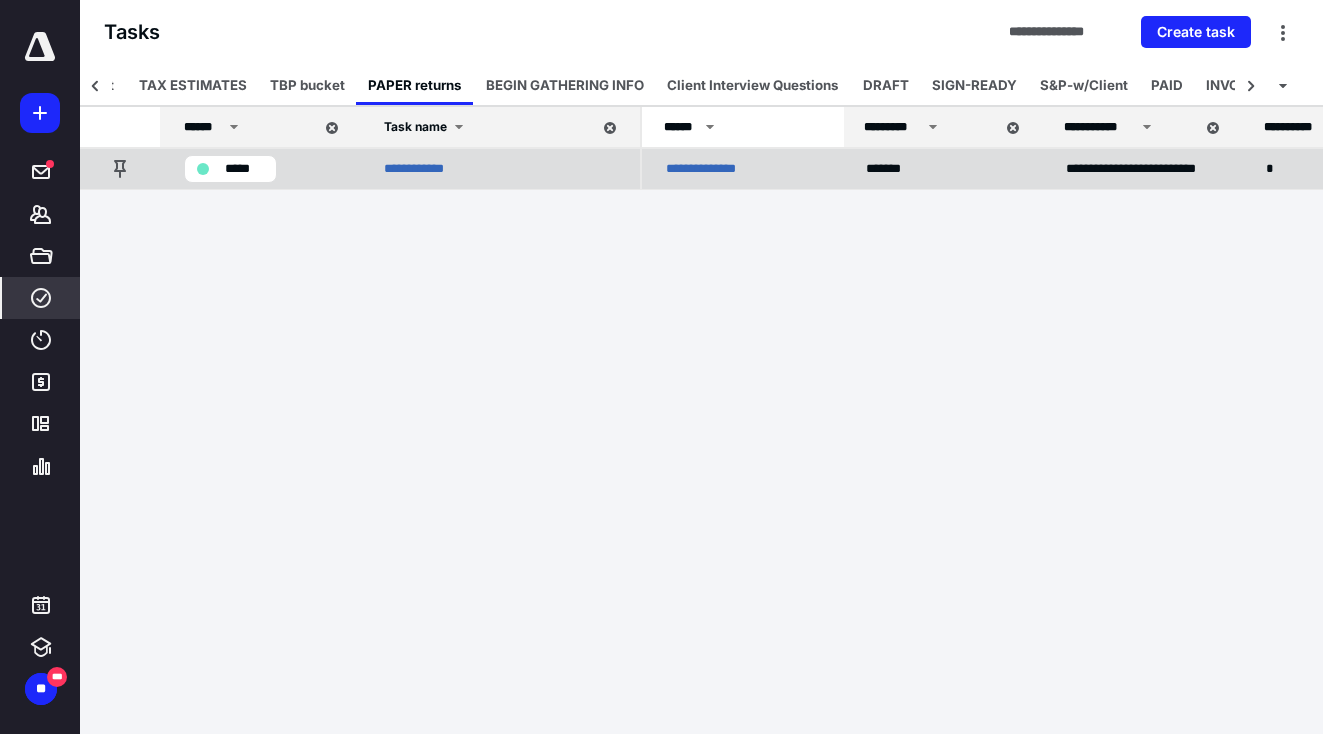 click on "**********" at bounding box center (720, 169) 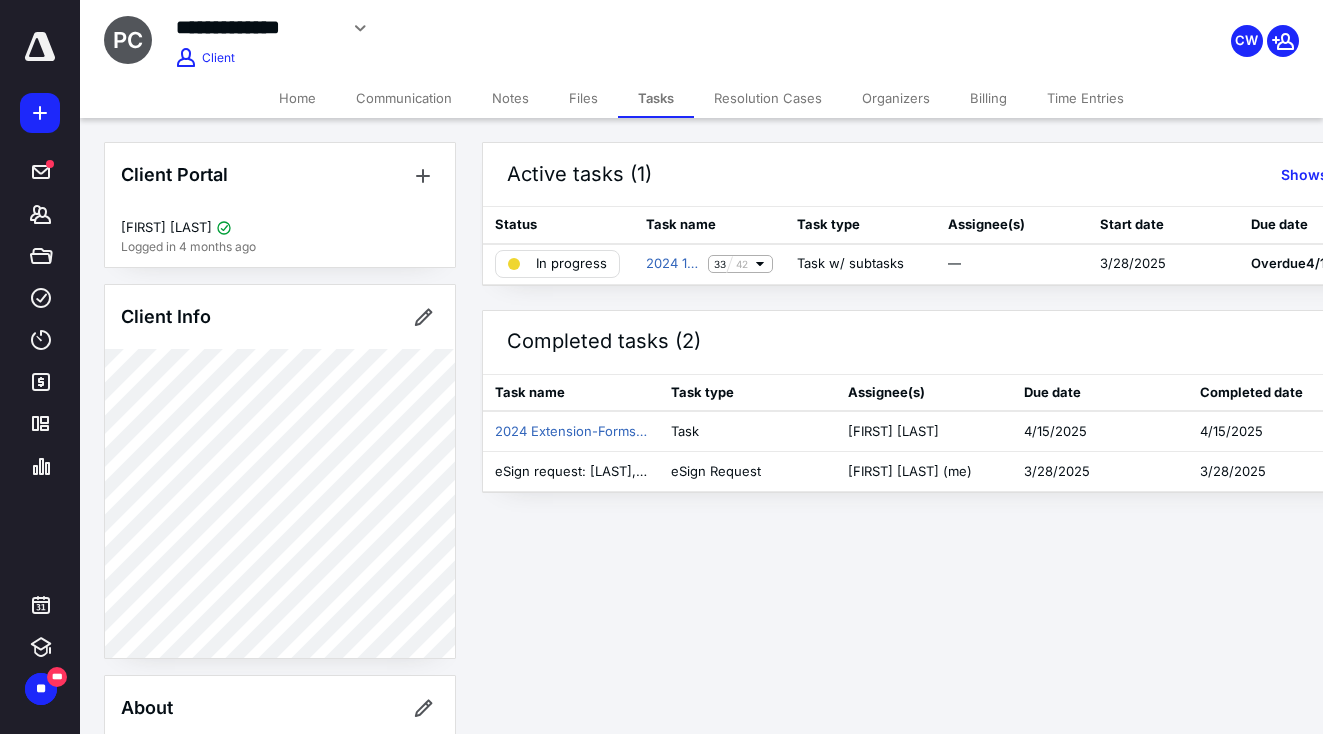 click on "Files" at bounding box center (583, 98) 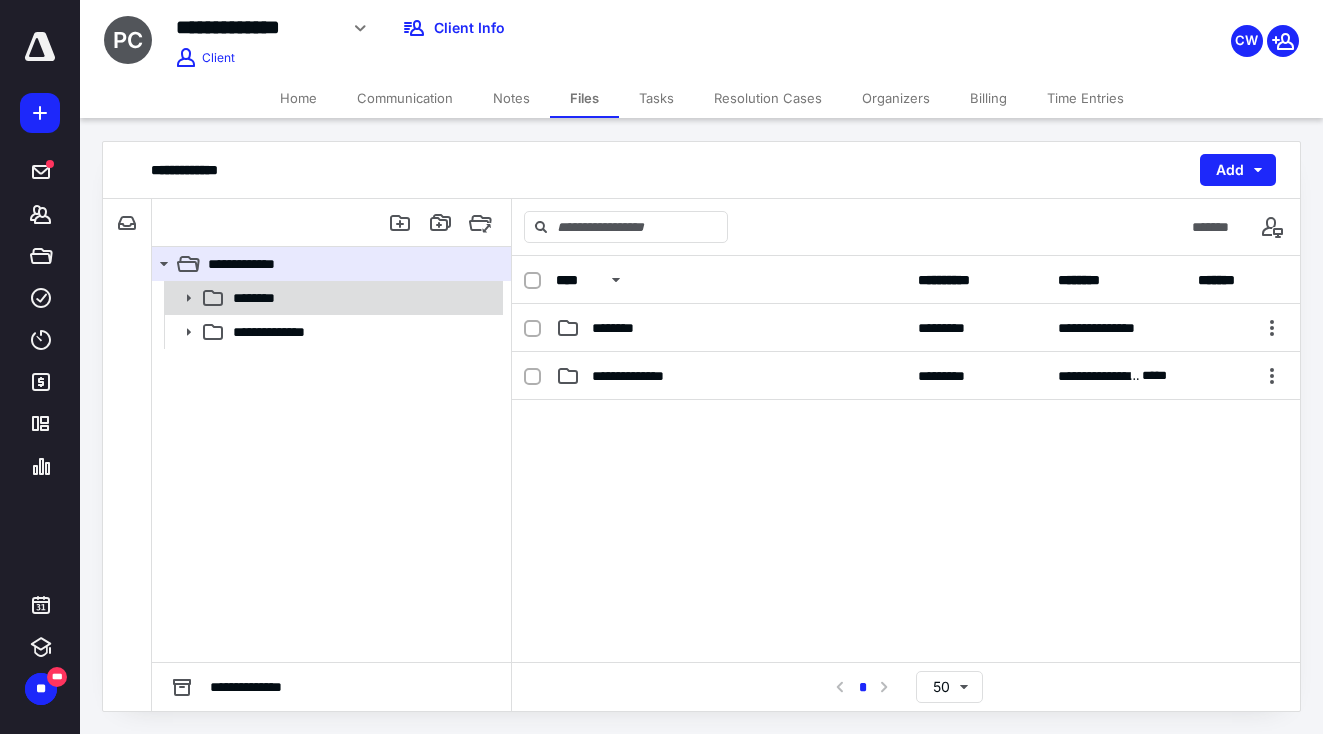 click 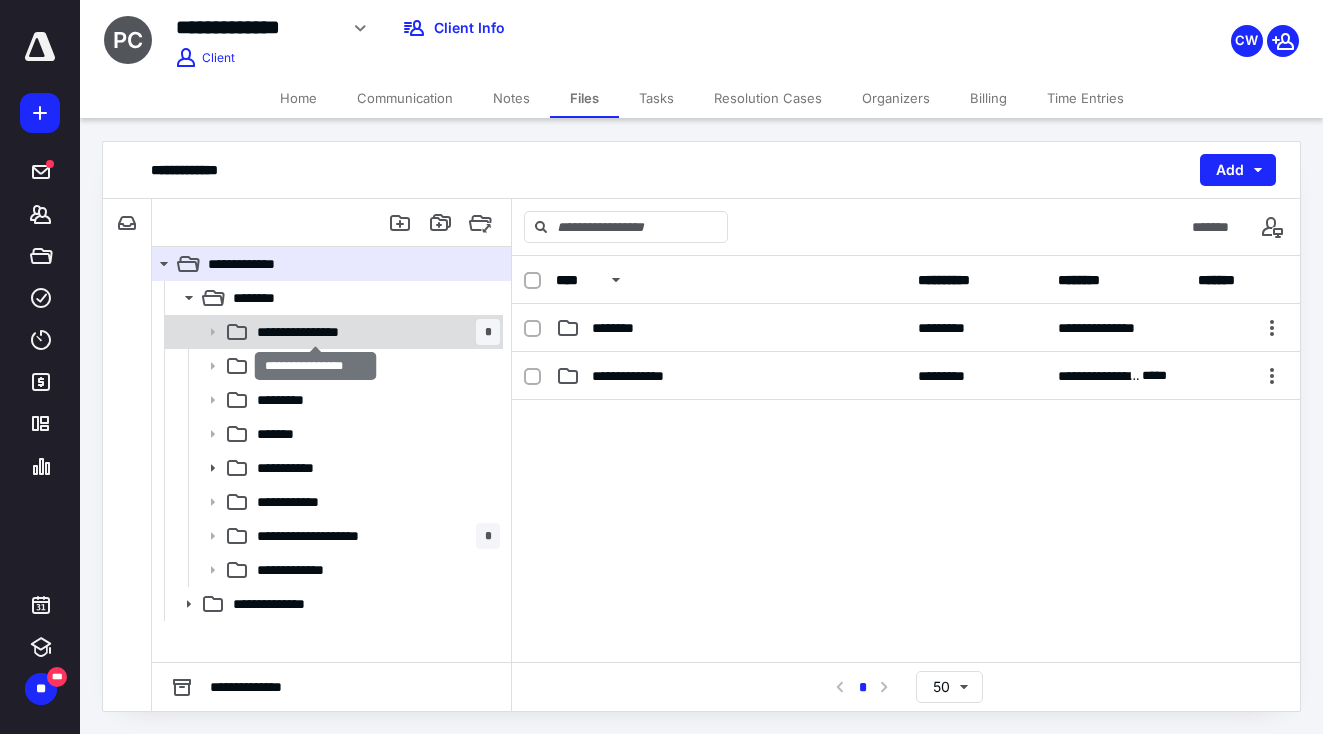 click on "**********" at bounding box center [315, 332] 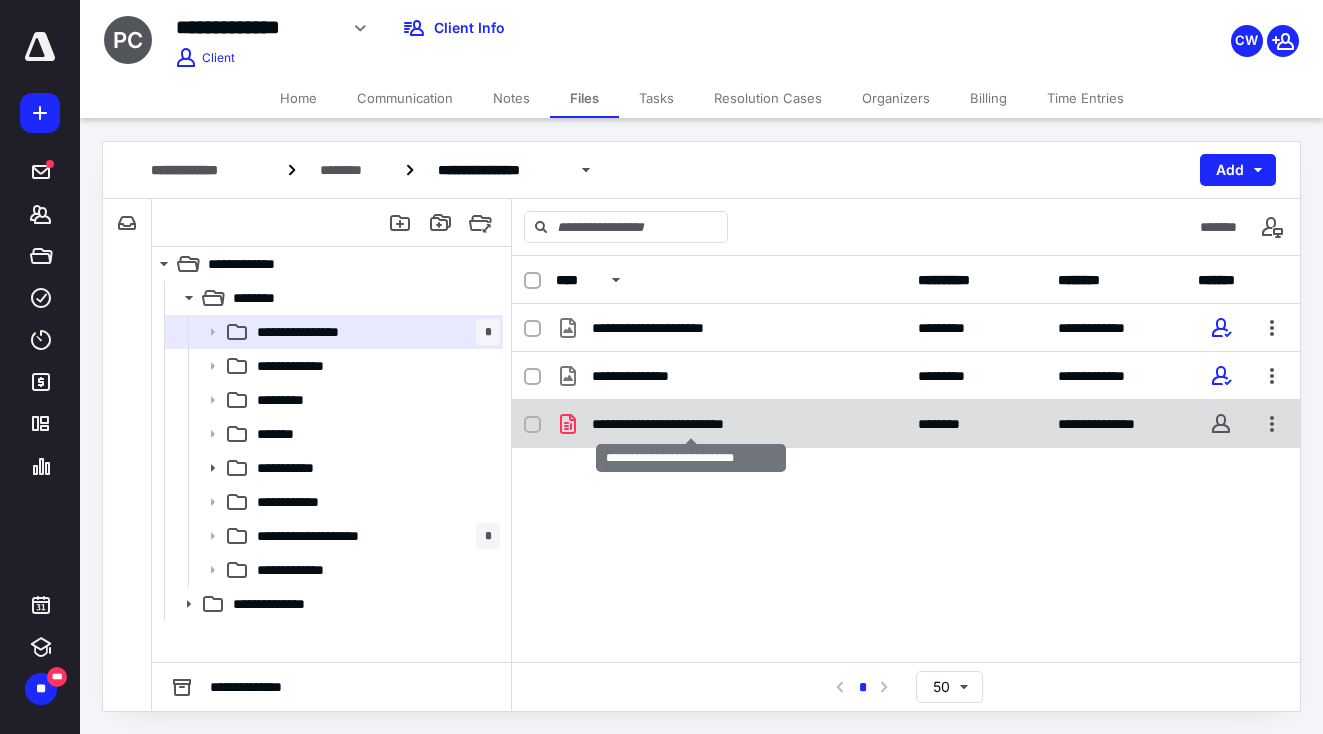 click on "**********" at bounding box center (691, 424) 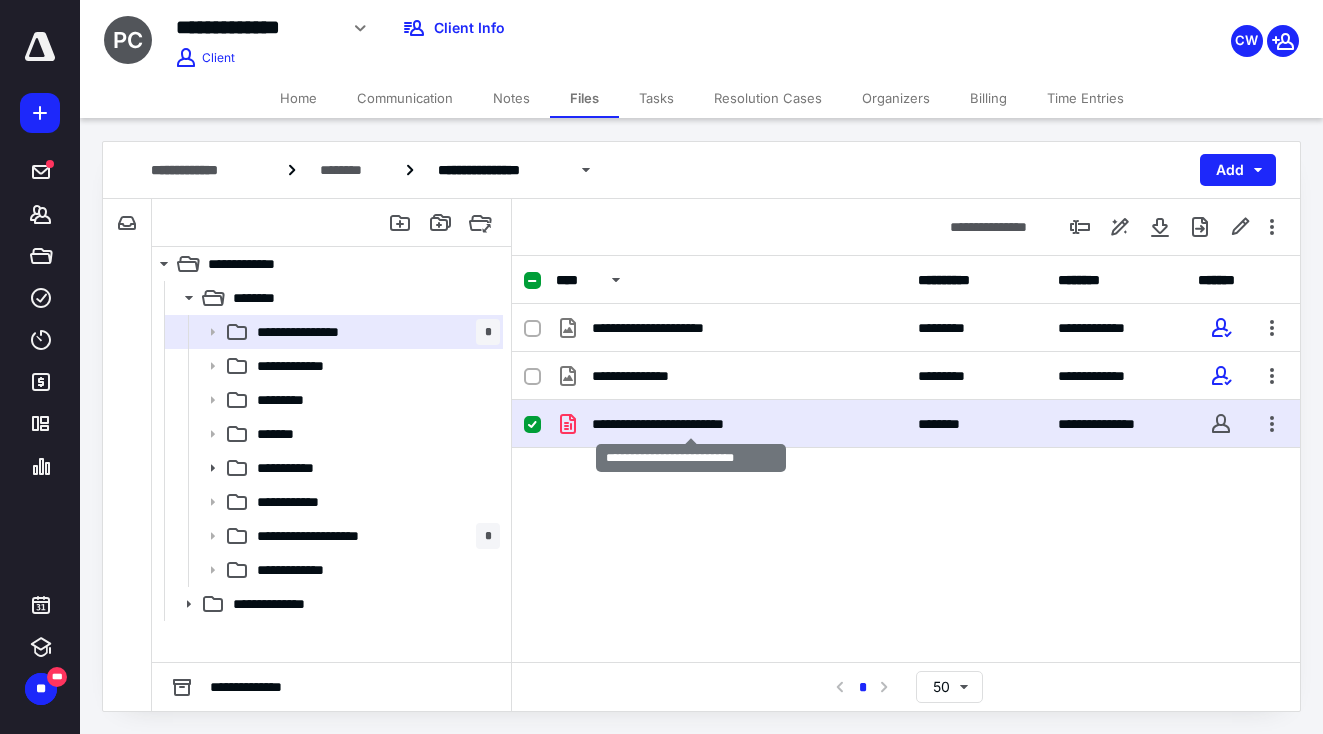 click on "**********" at bounding box center [691, 424] 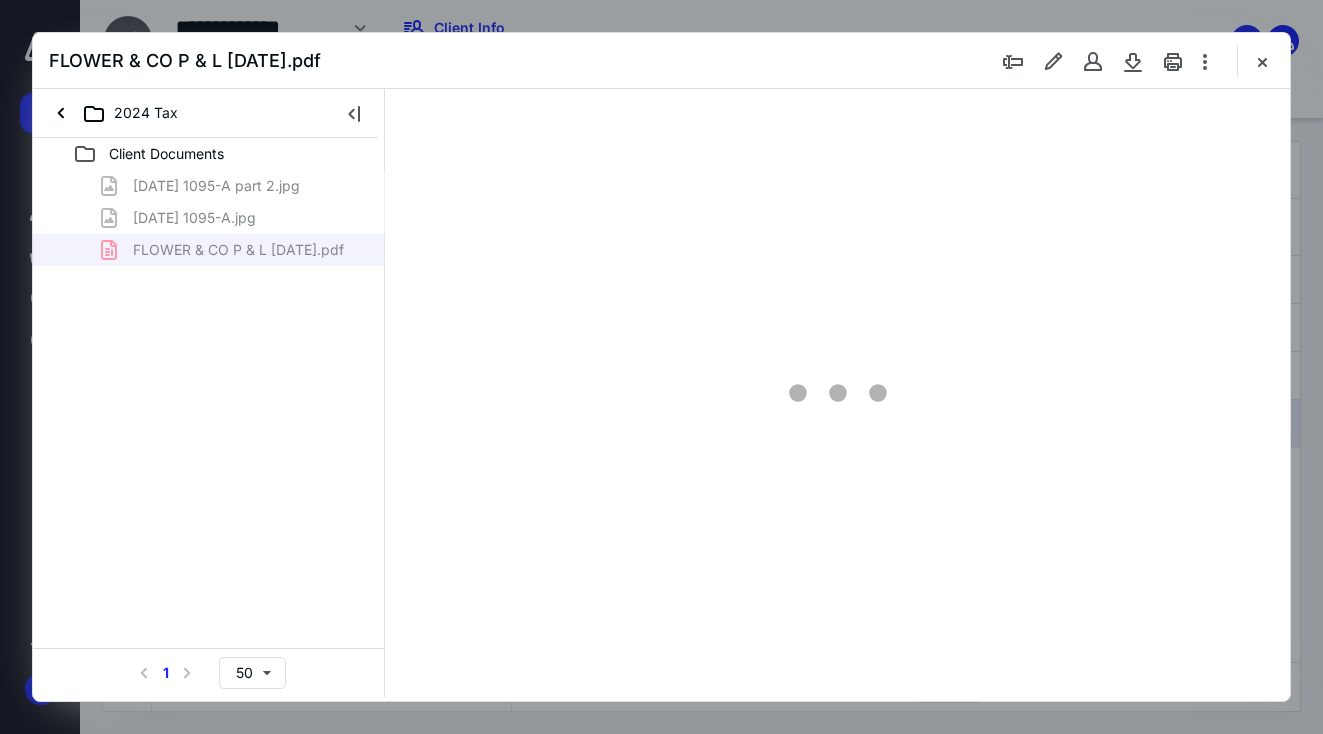 scroll, scrollTop: 0, scrollLeft: 0, axis: both 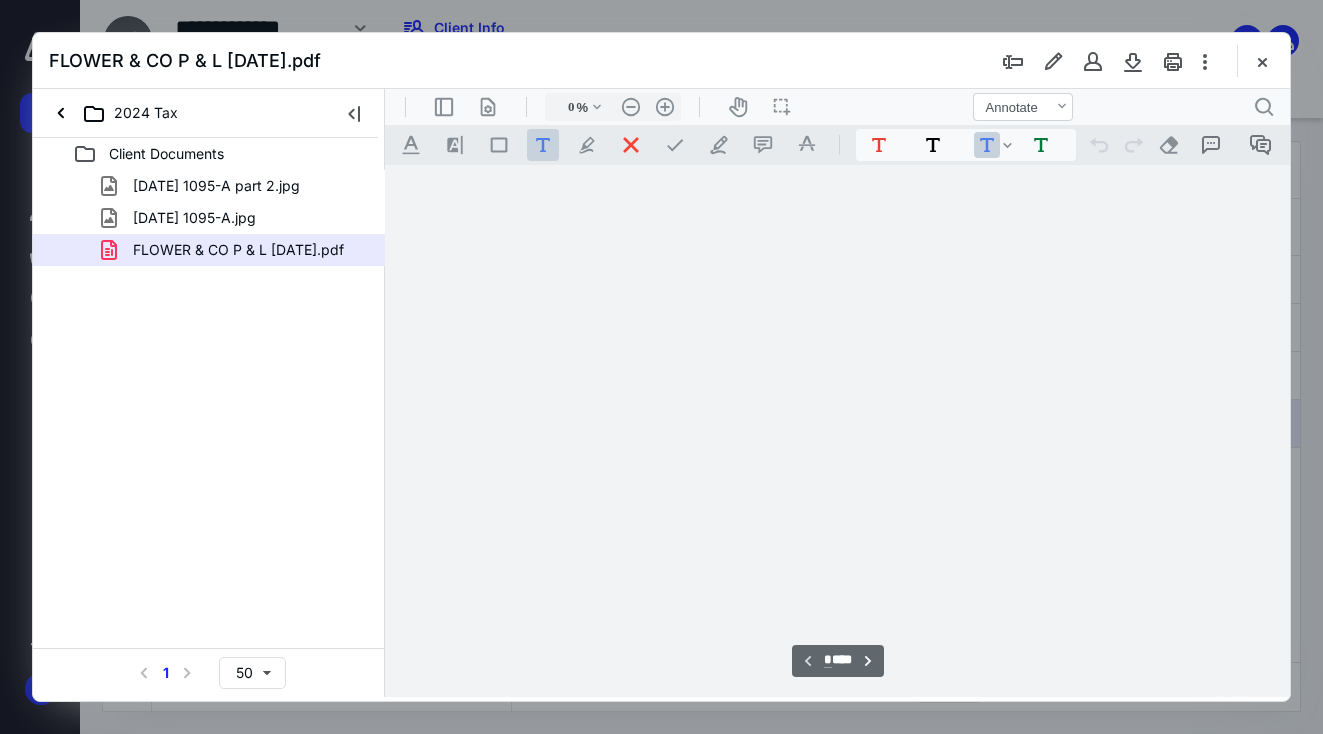 type on "67" 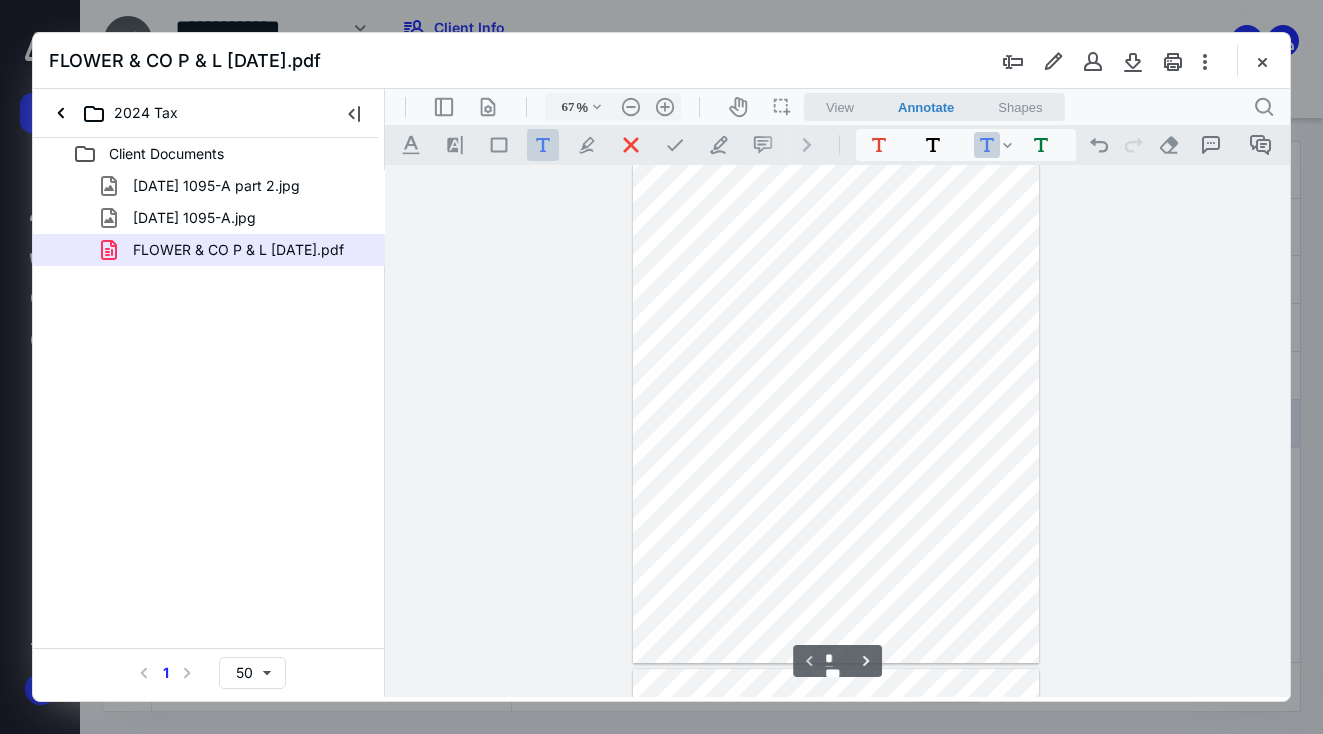 scroll, scrollTop: 0, scrollLeft: 0, axis: both 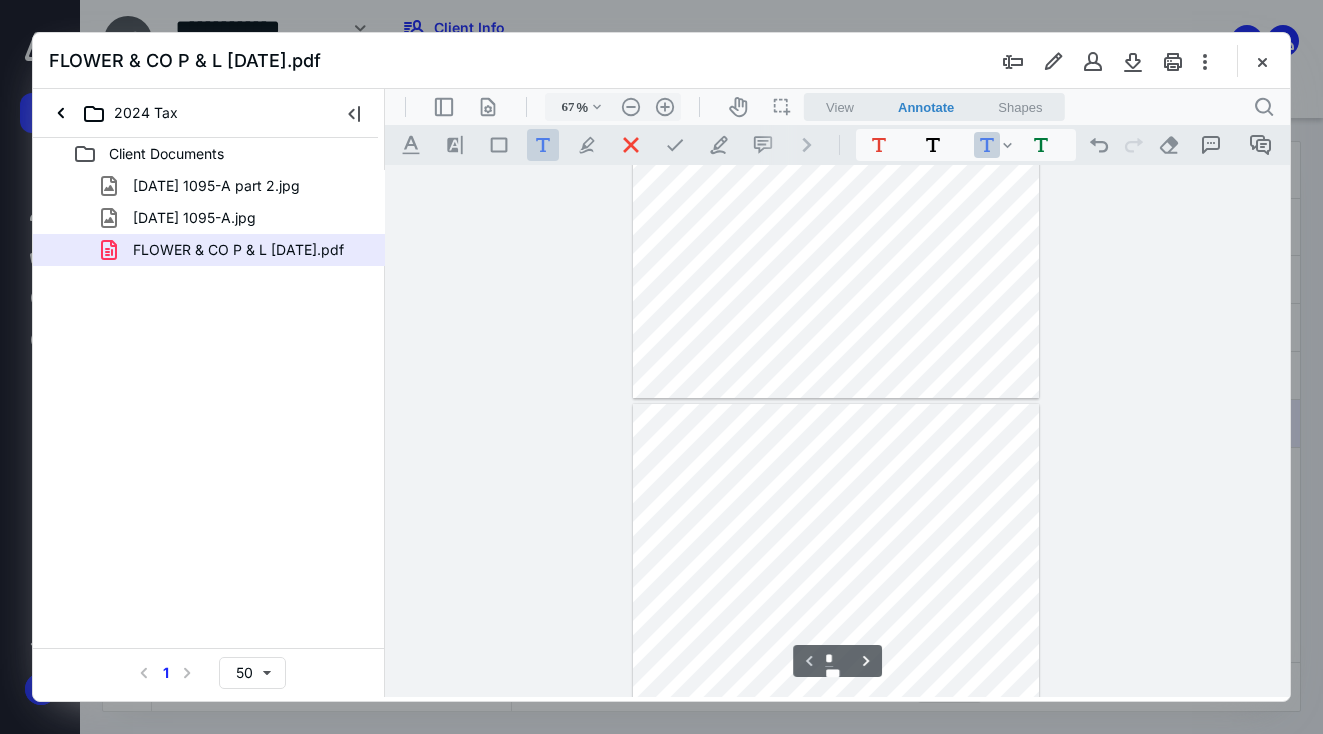 type on "*" 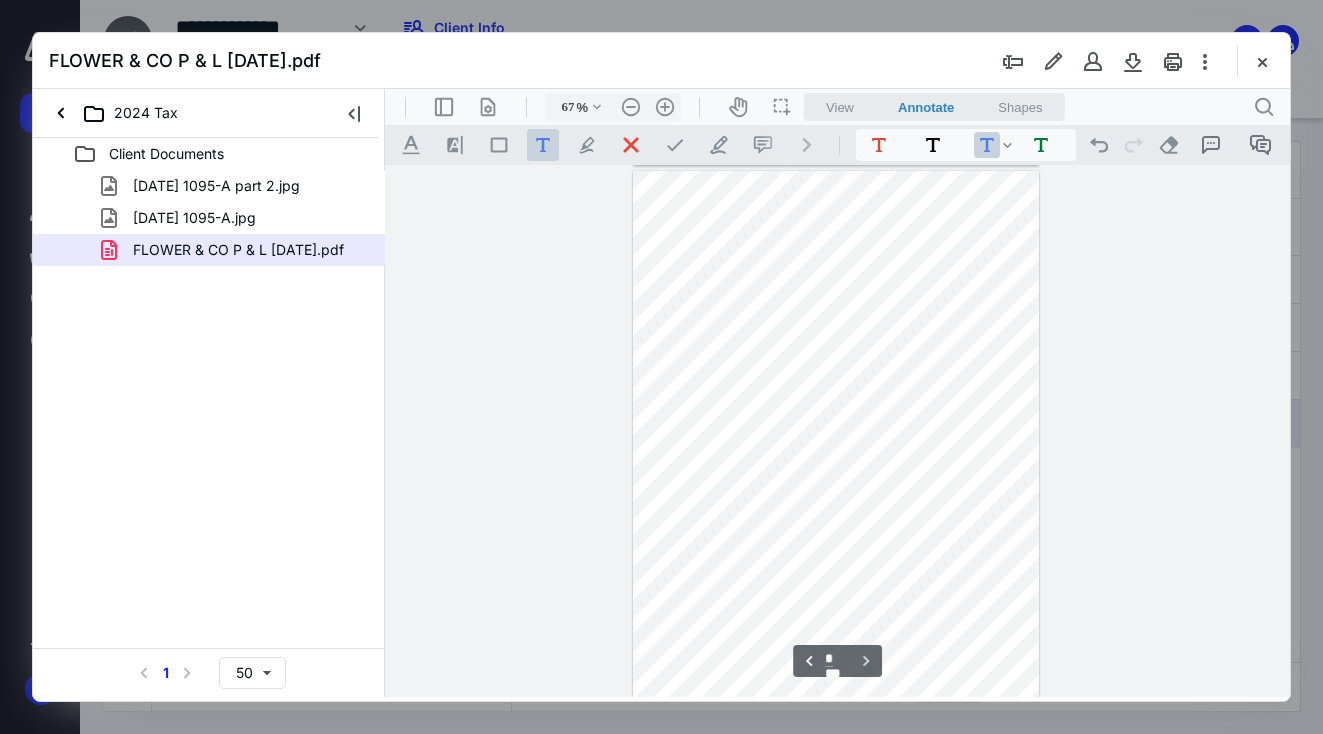 scroll, scrollTop: 532, scrollLeft: 0, axis: vertical 